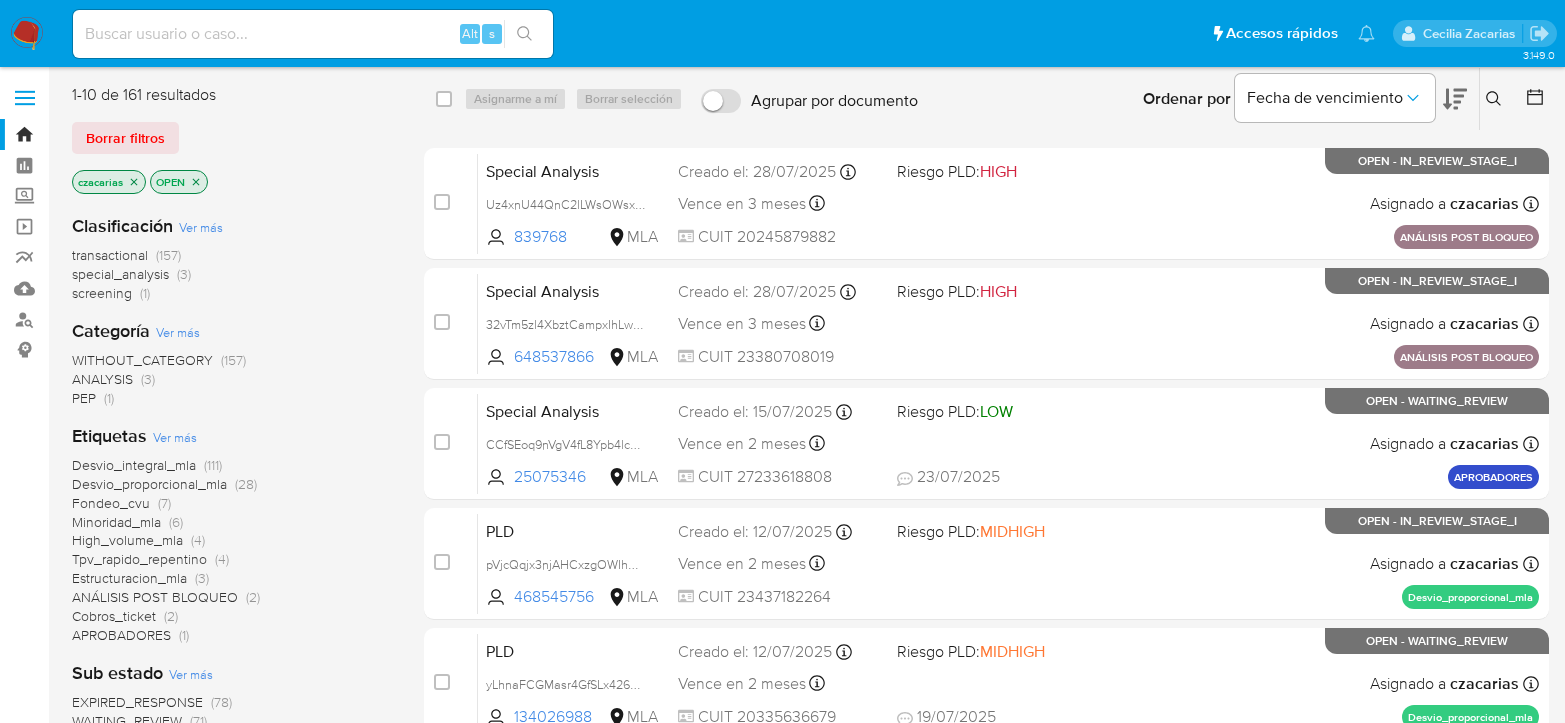 scroll, scrollTop: 0, scrollLeft: 0, axis: both 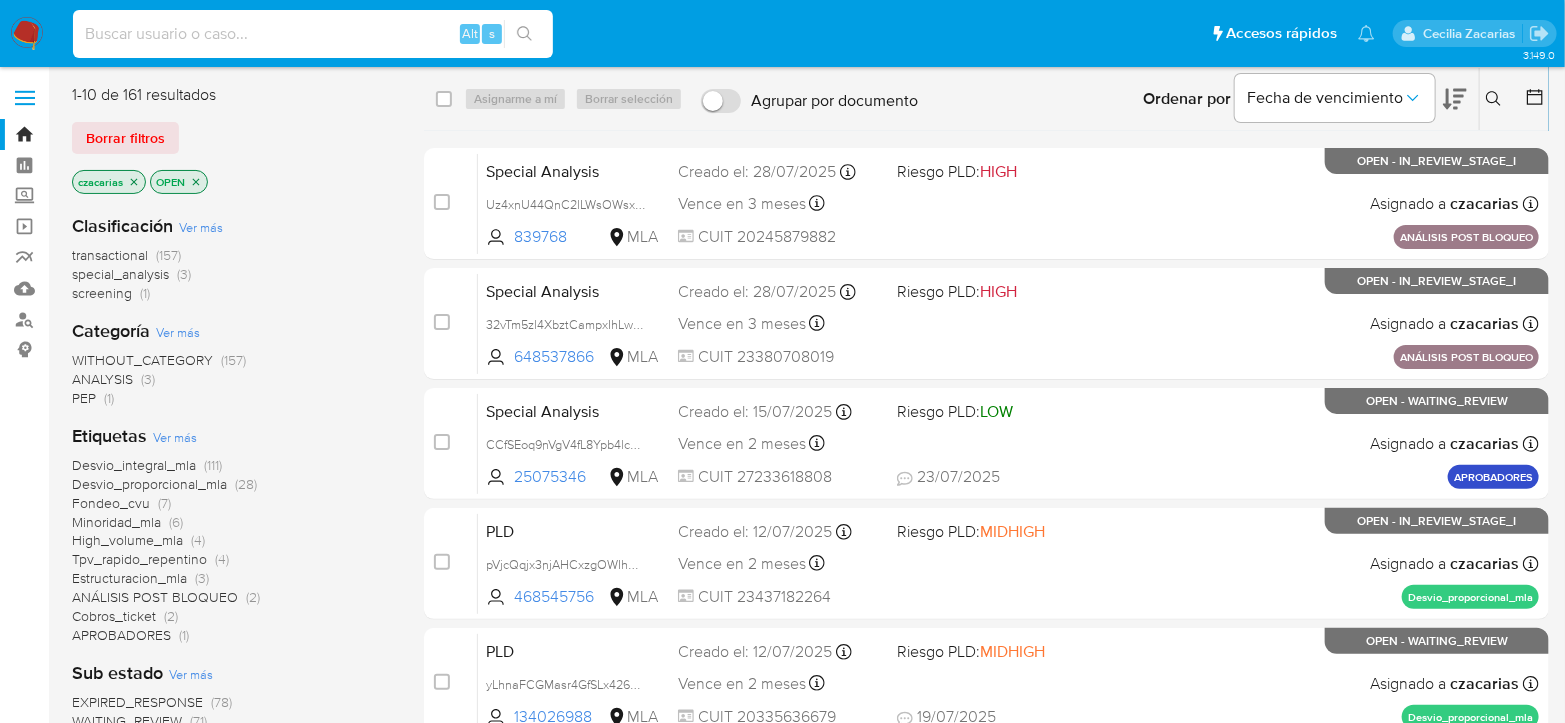 click at bounding box center [313, 34] 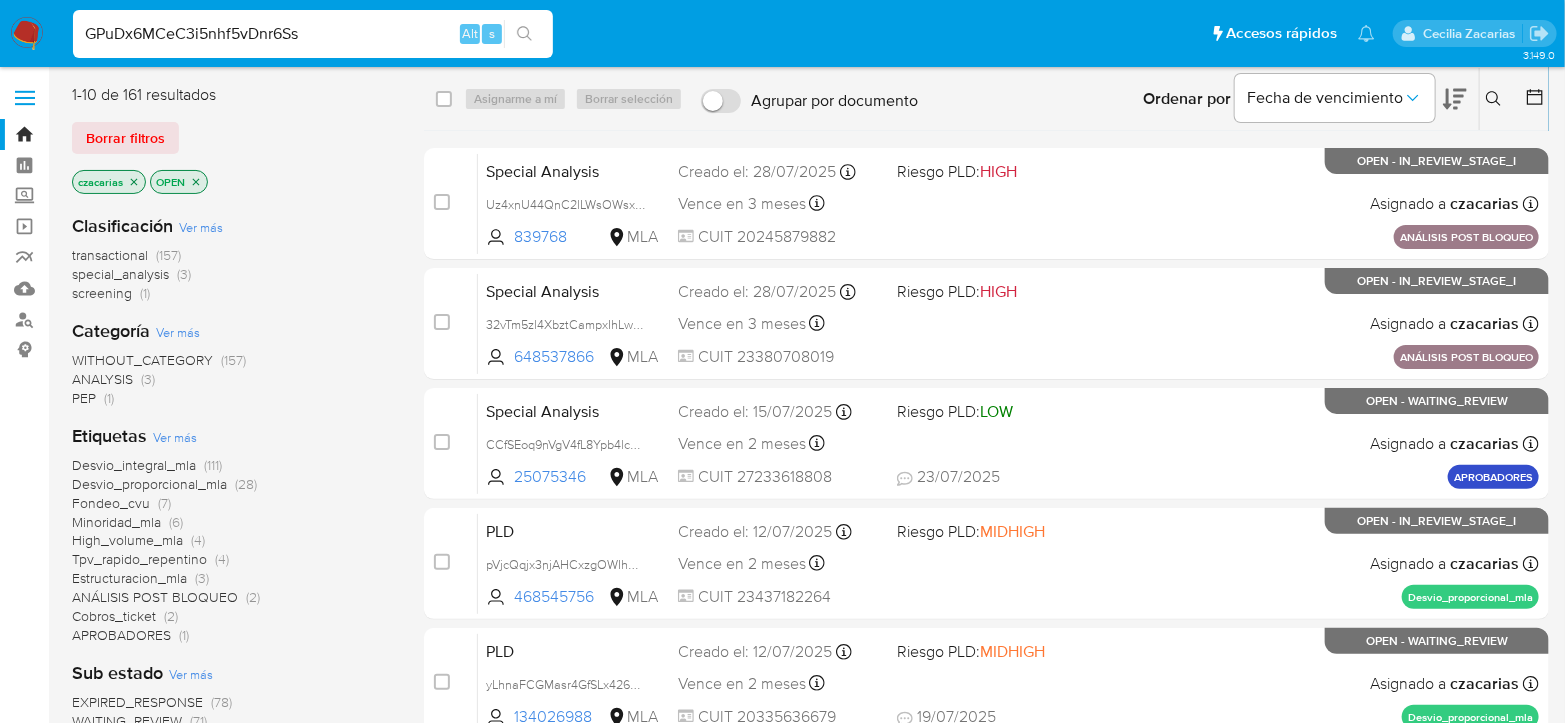 type on "GPuDx6MCeC3i5nhf5vDnr6Ss" 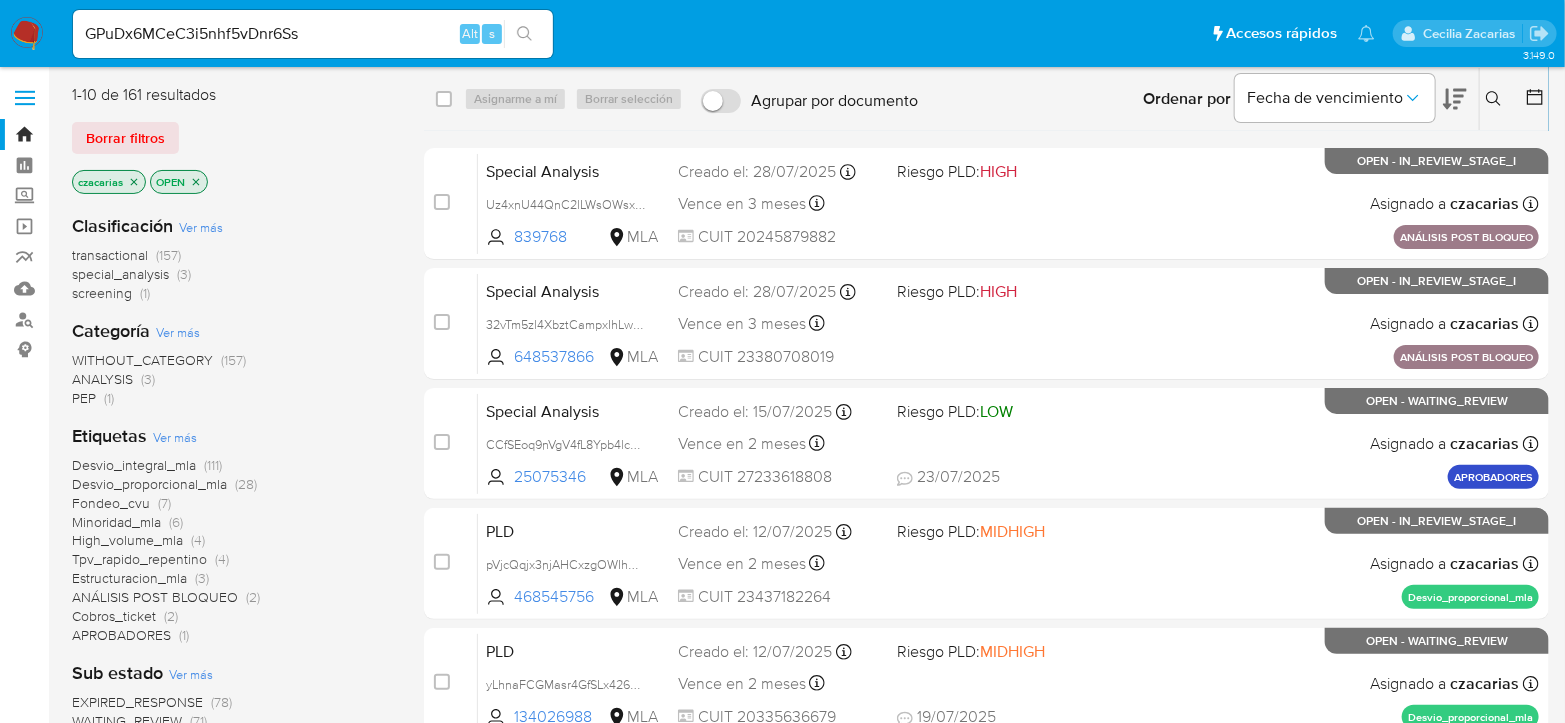click 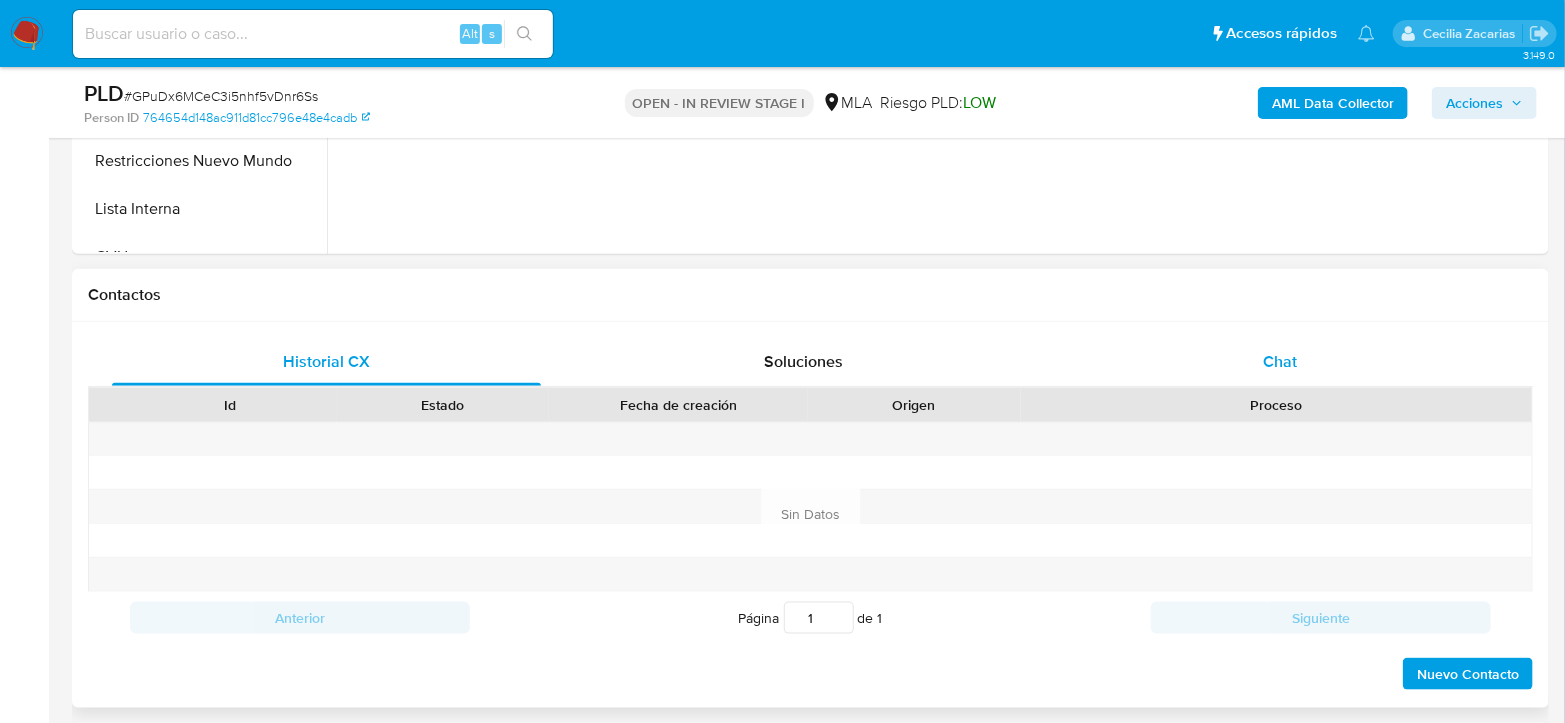 click on "Chat" at bounding box center (1280, 362) 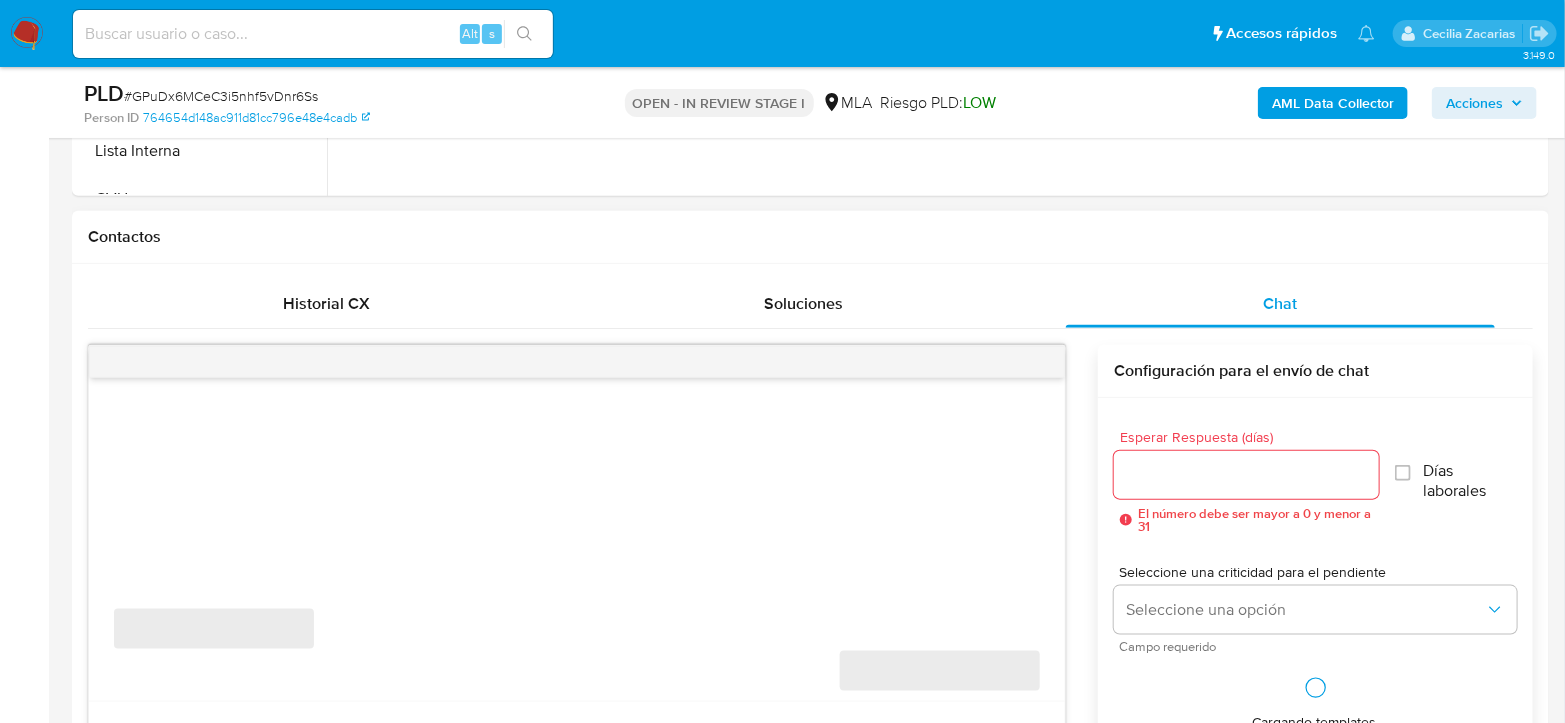 select on "10" 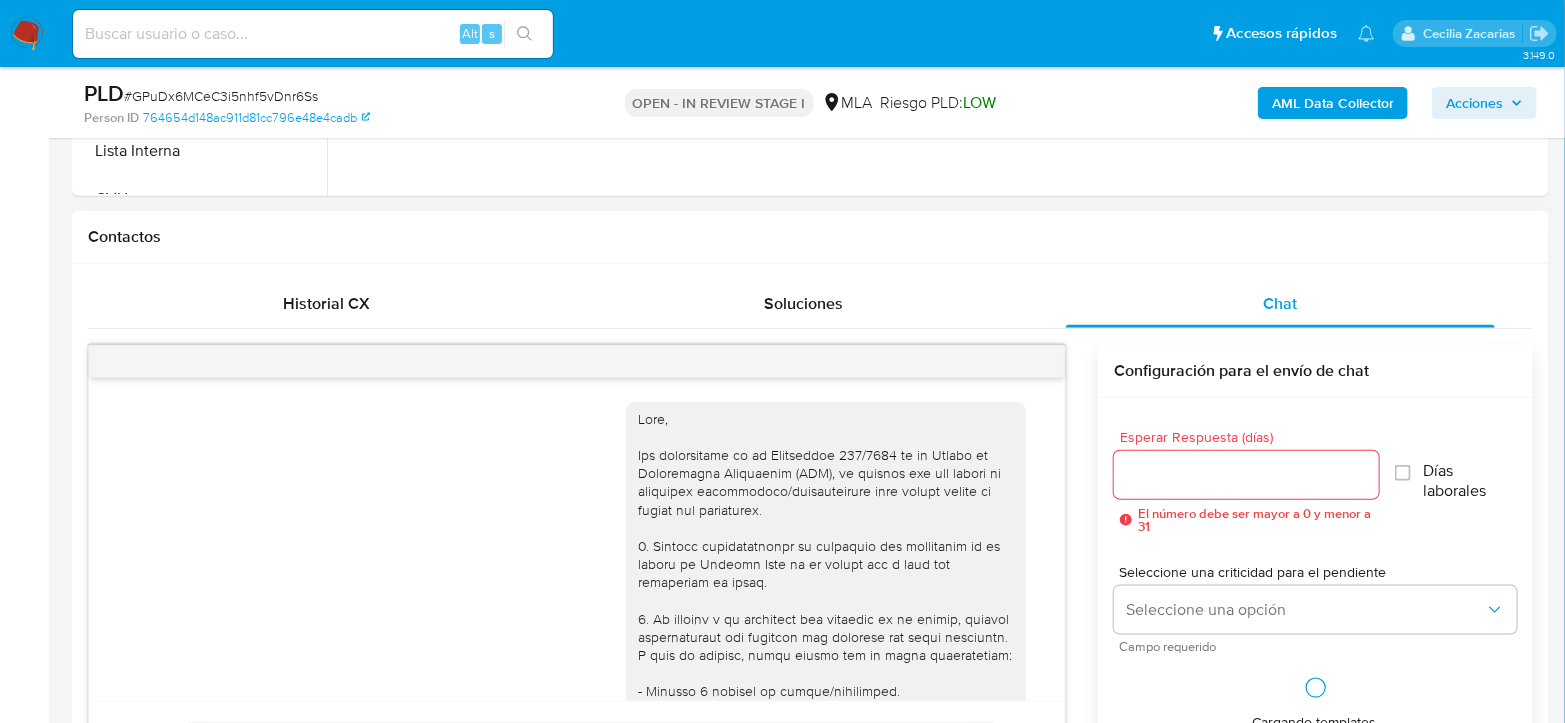 scroll, scrollTop: 1000, scrollLeft: 0, axis: vertical 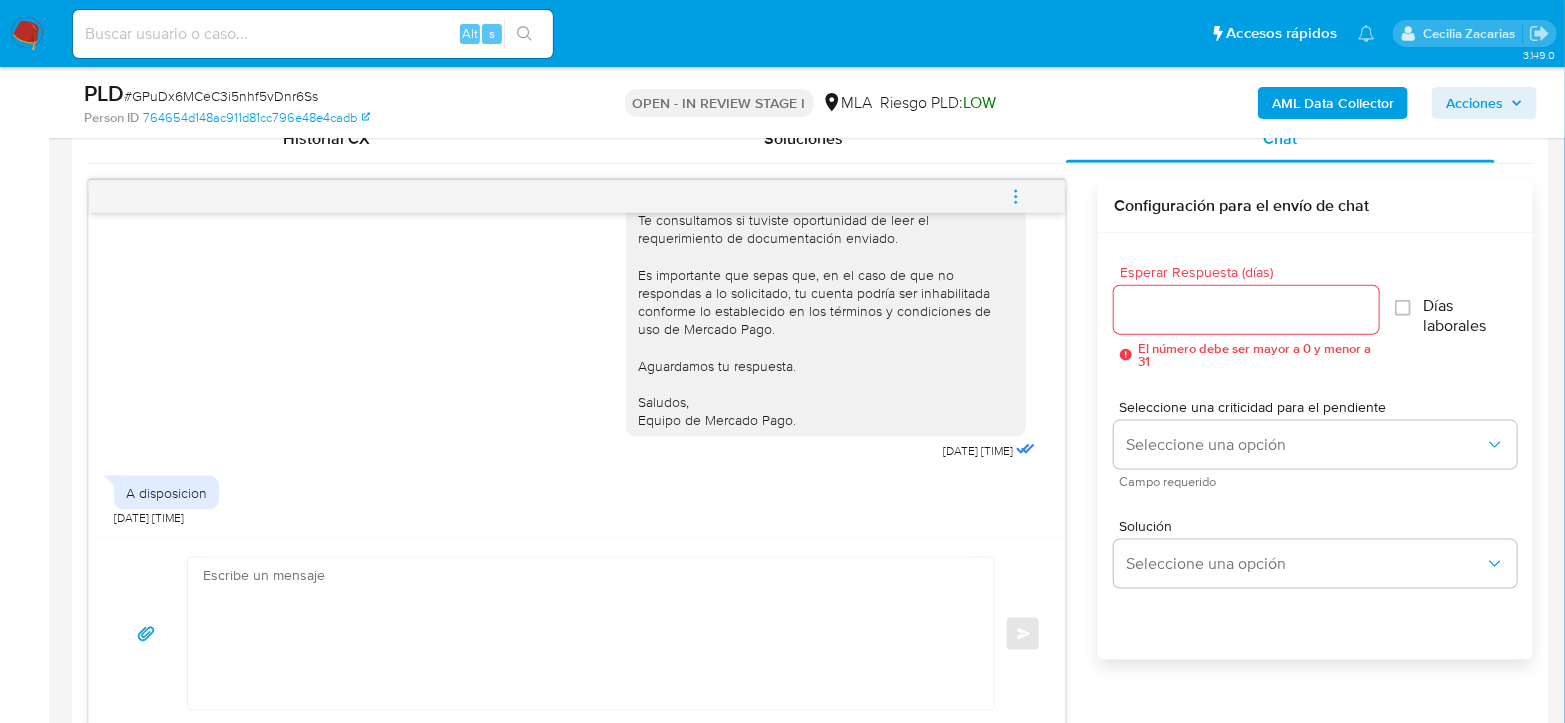 click 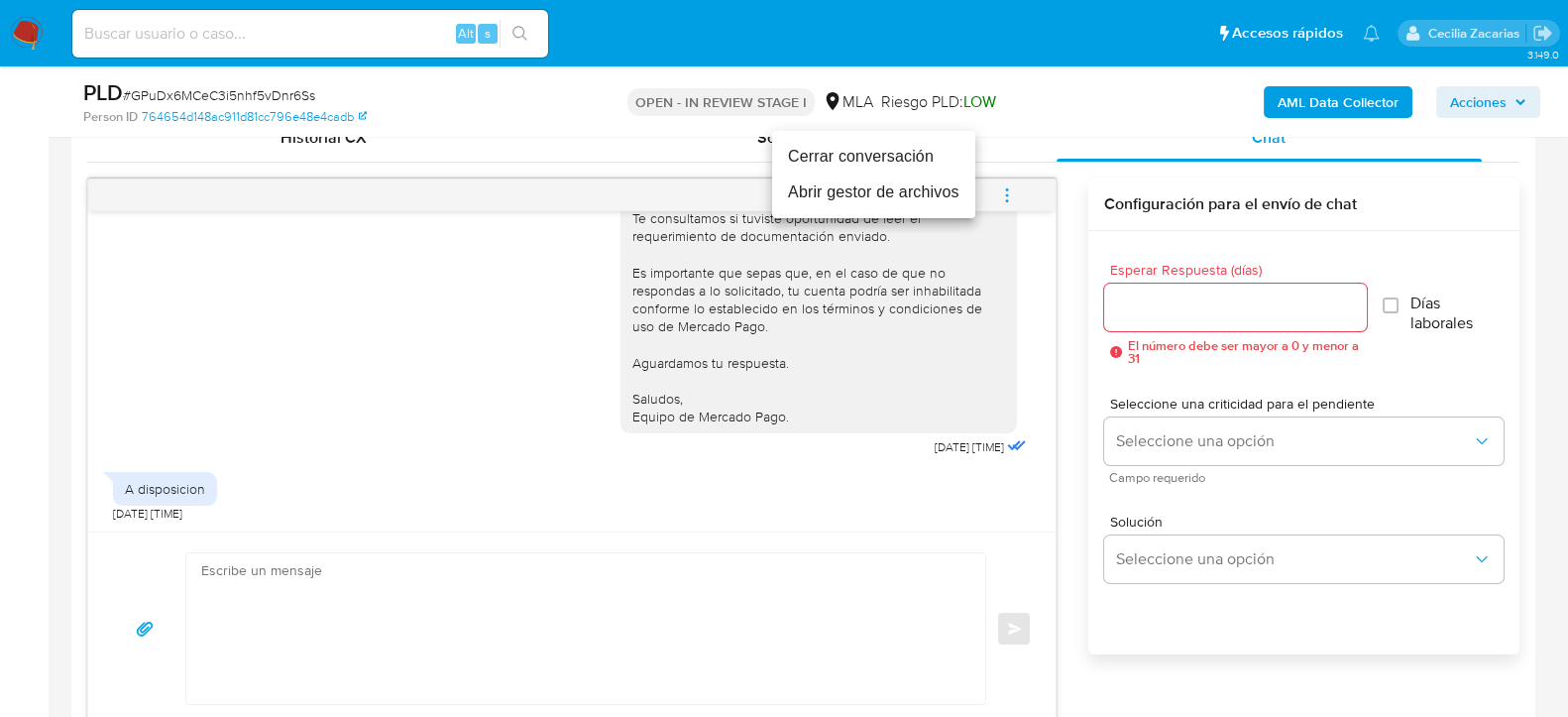 click on "Cerrar conversación" at bounding box center [873, 157] 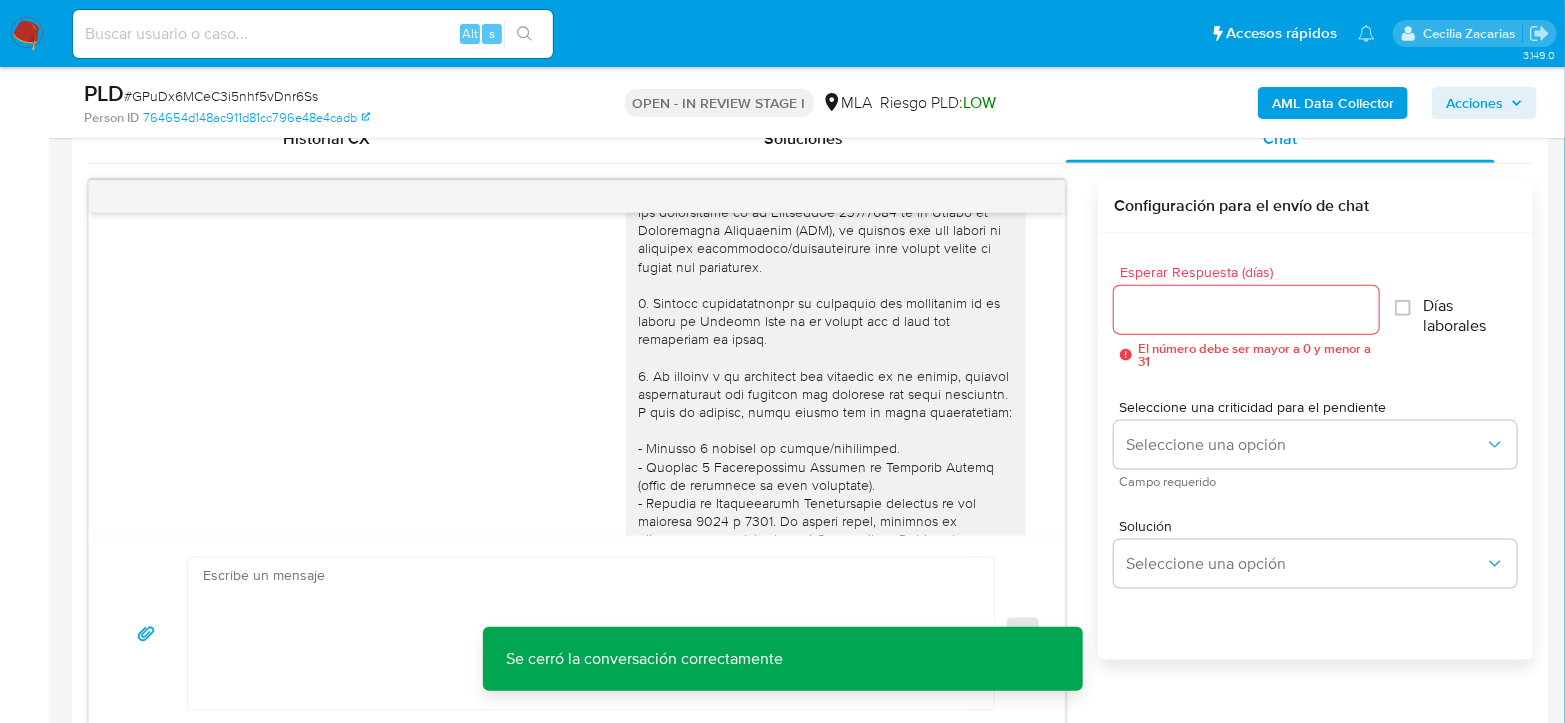 scroll, scrollTop: 0, scrollLeft: 0, axis: both 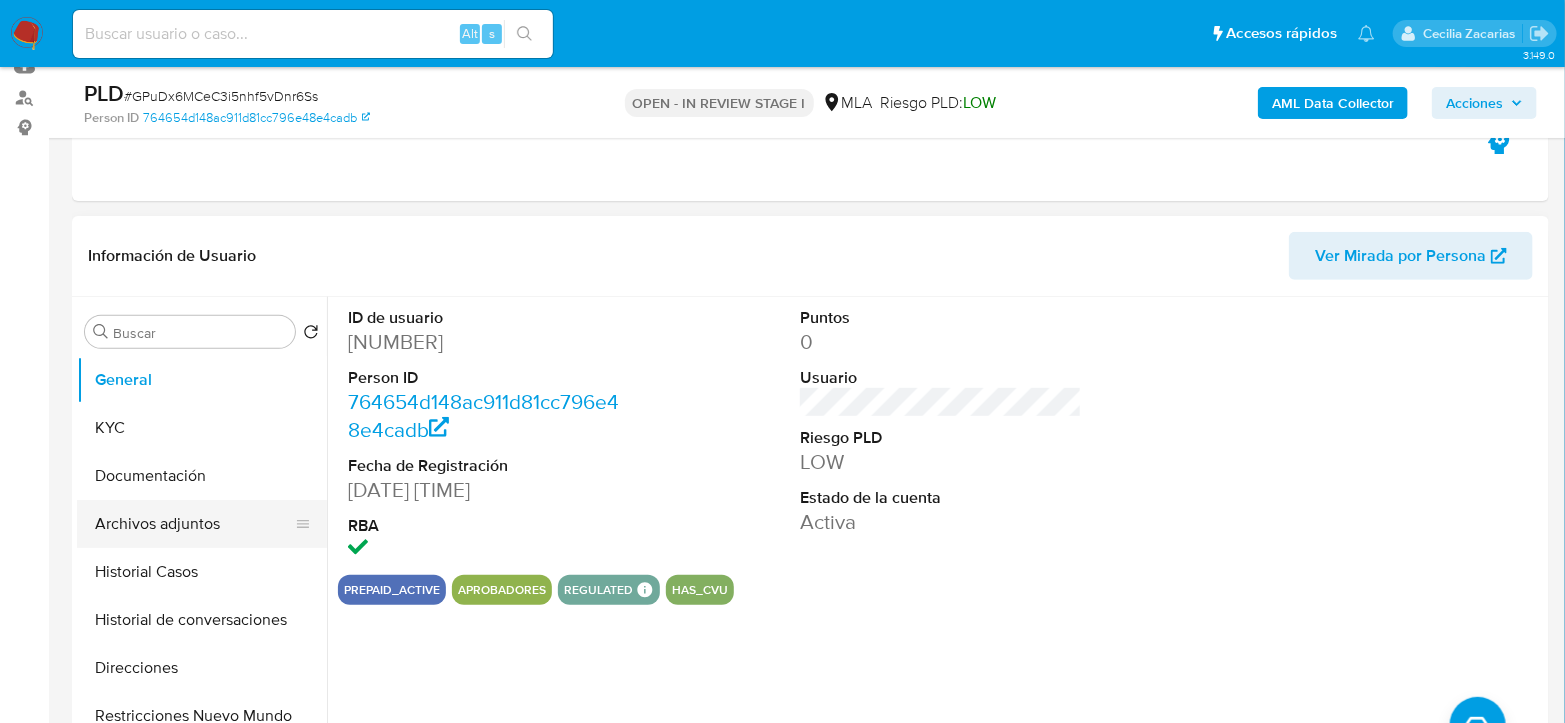 click on "Archivos adjuntos" at bounding box center (194, 524) 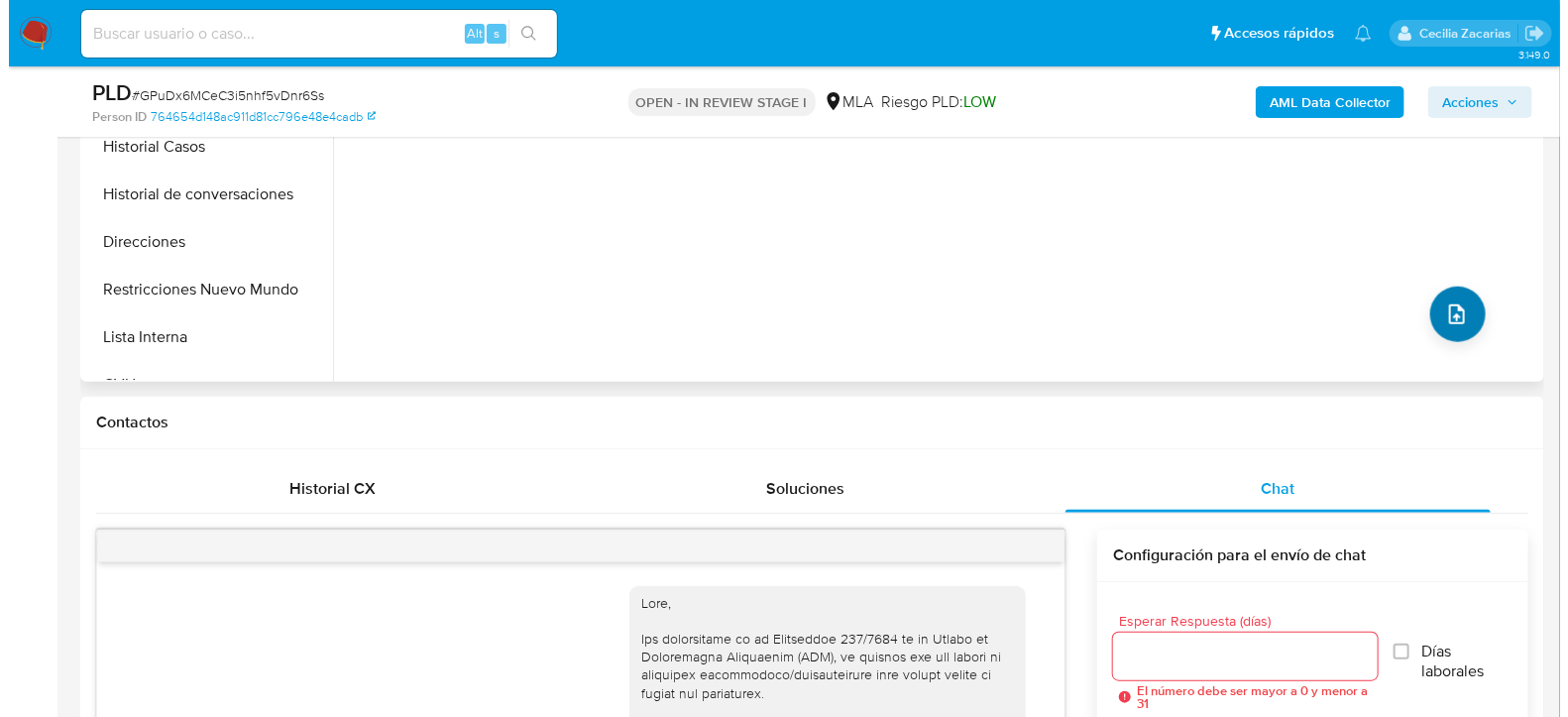 scroll, scrollTop: 550, scrollLeft: 0, axis: vertical 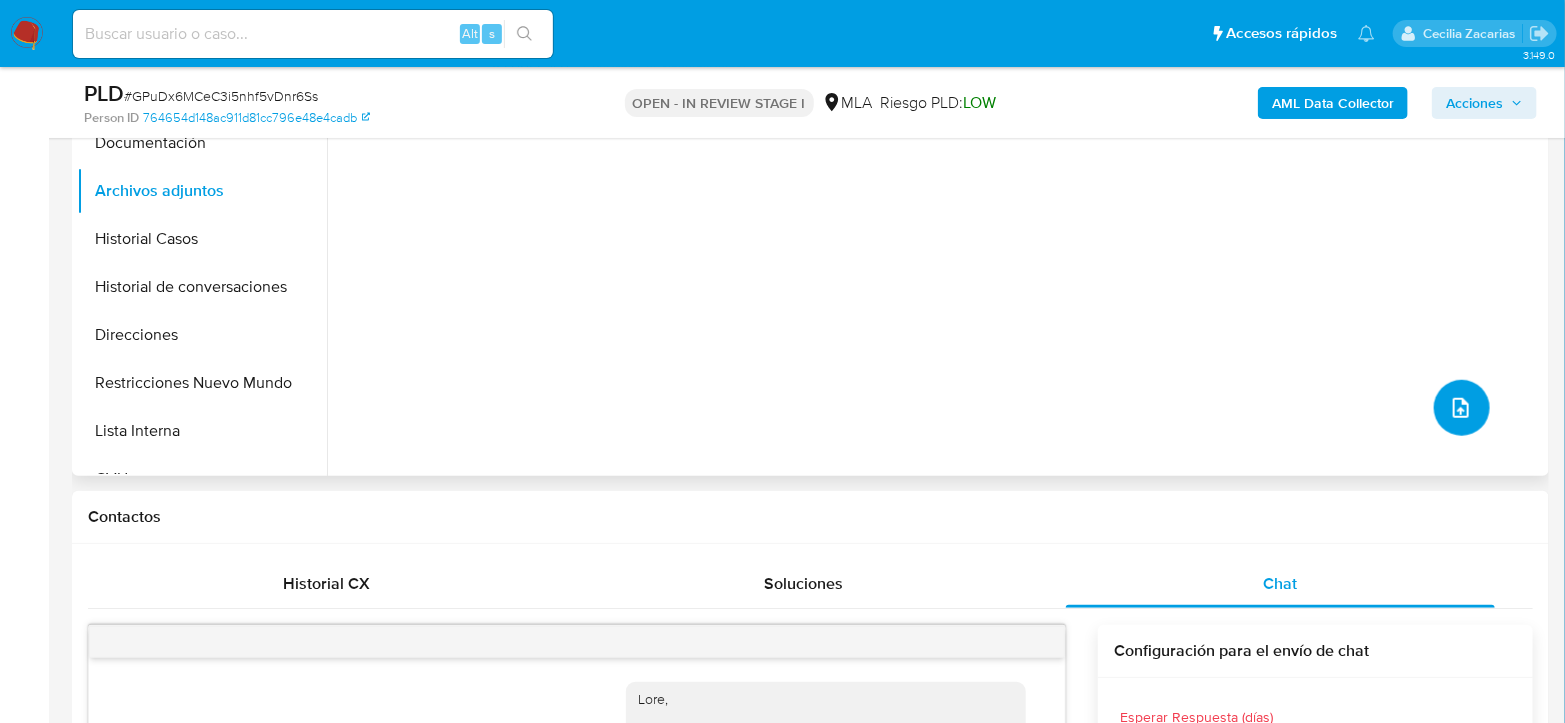 click at bounding box center (1462, 408) 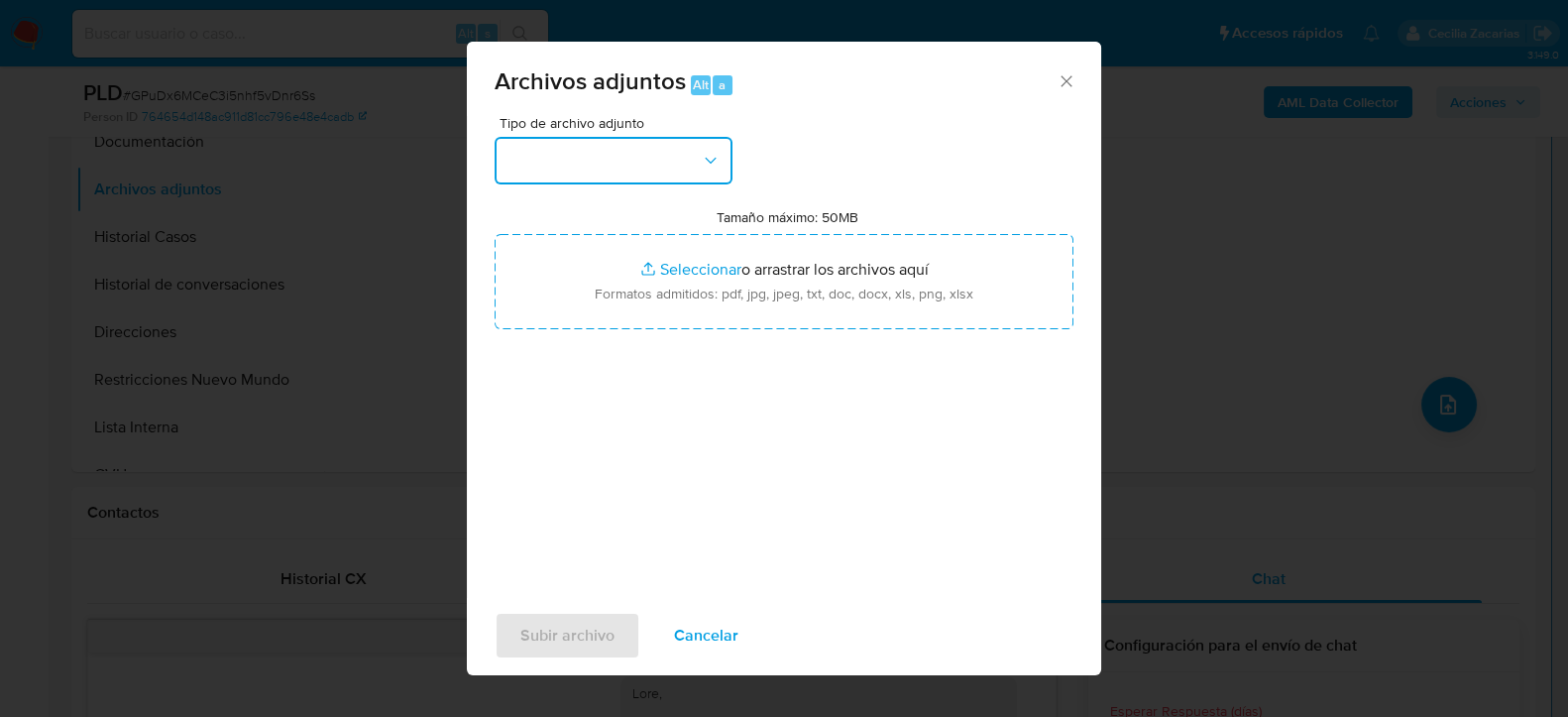 click at bounding box center [614, 161] 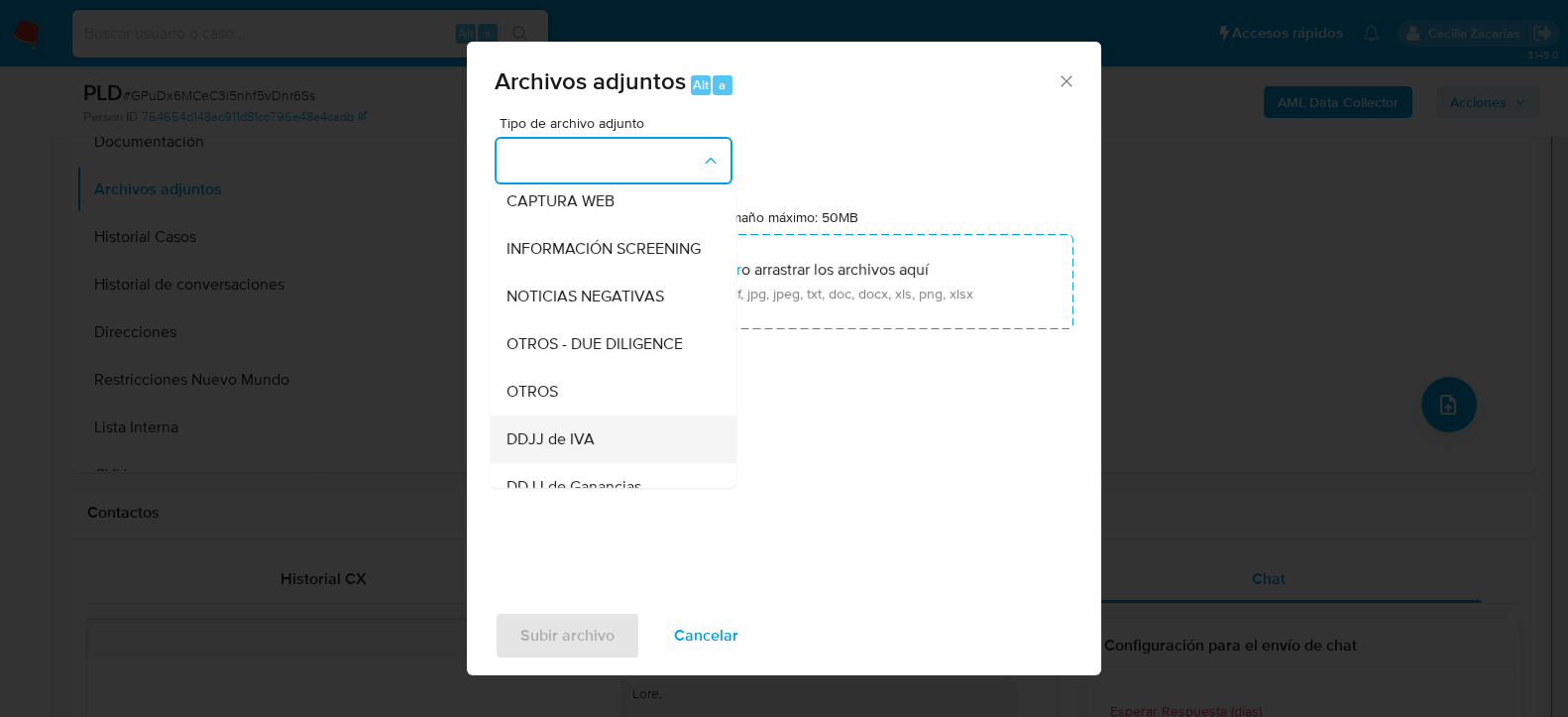 scroll, scrollTop: 330, scrollLeft: 0, axis: vertical 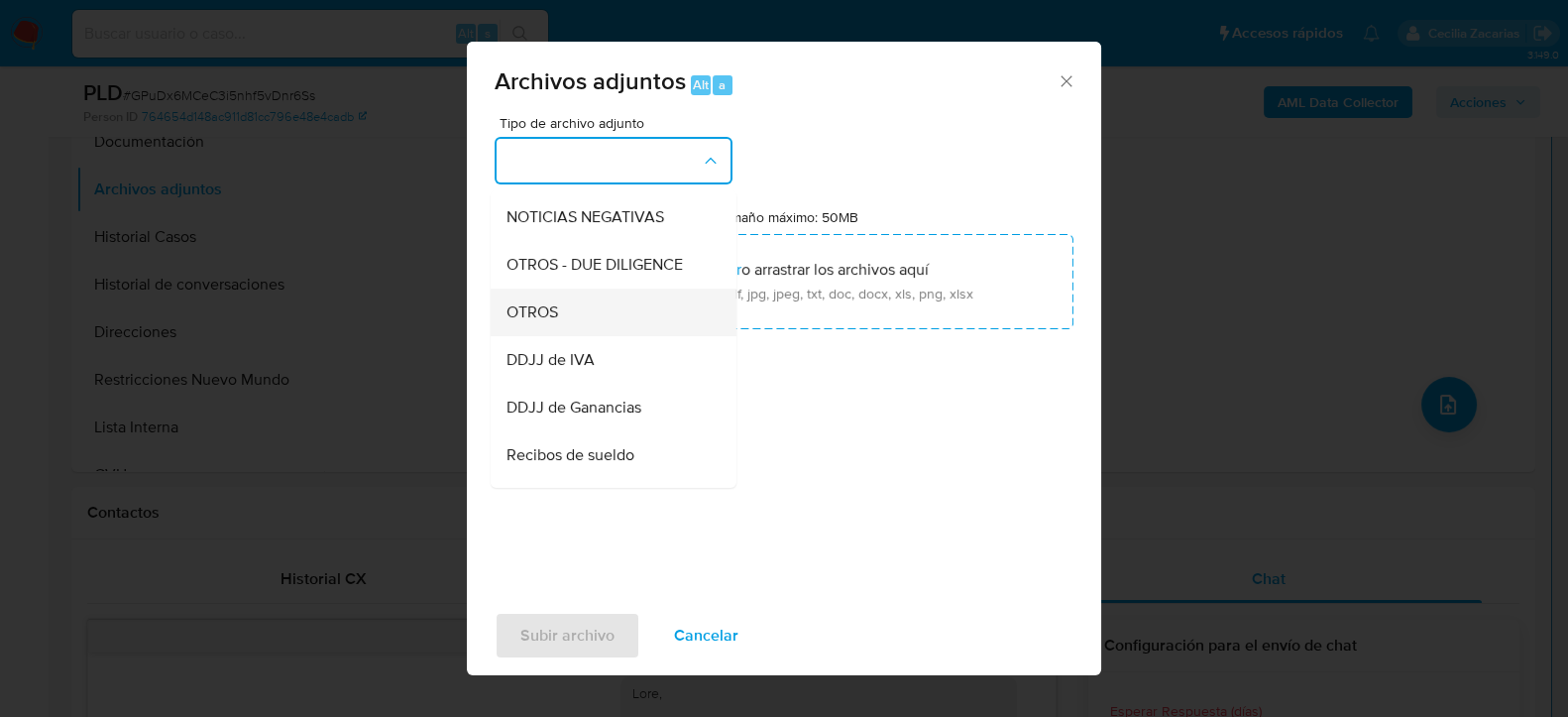 click on "OTROS" at bounding box center (608, 311) 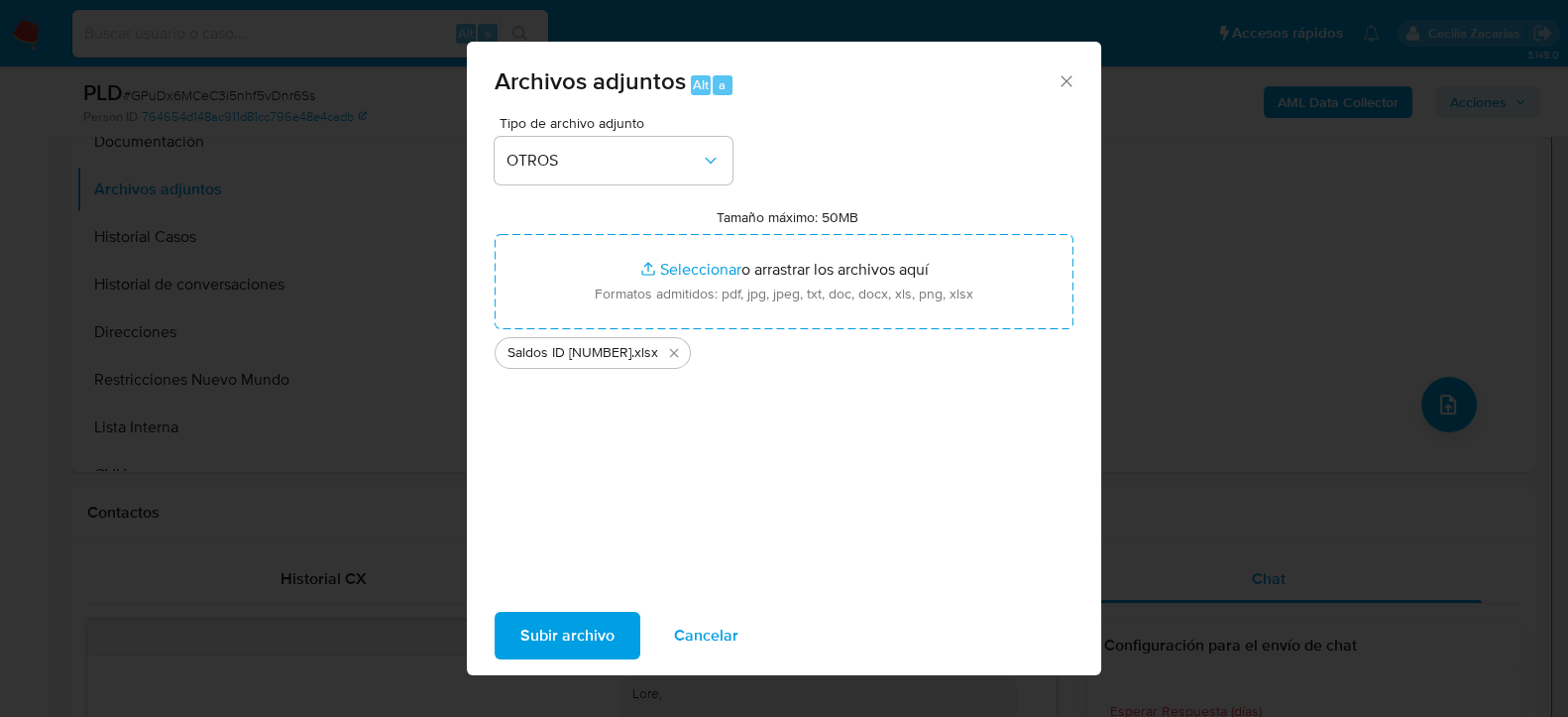 click on "Subir archivo" at bounding box center (567, 636) 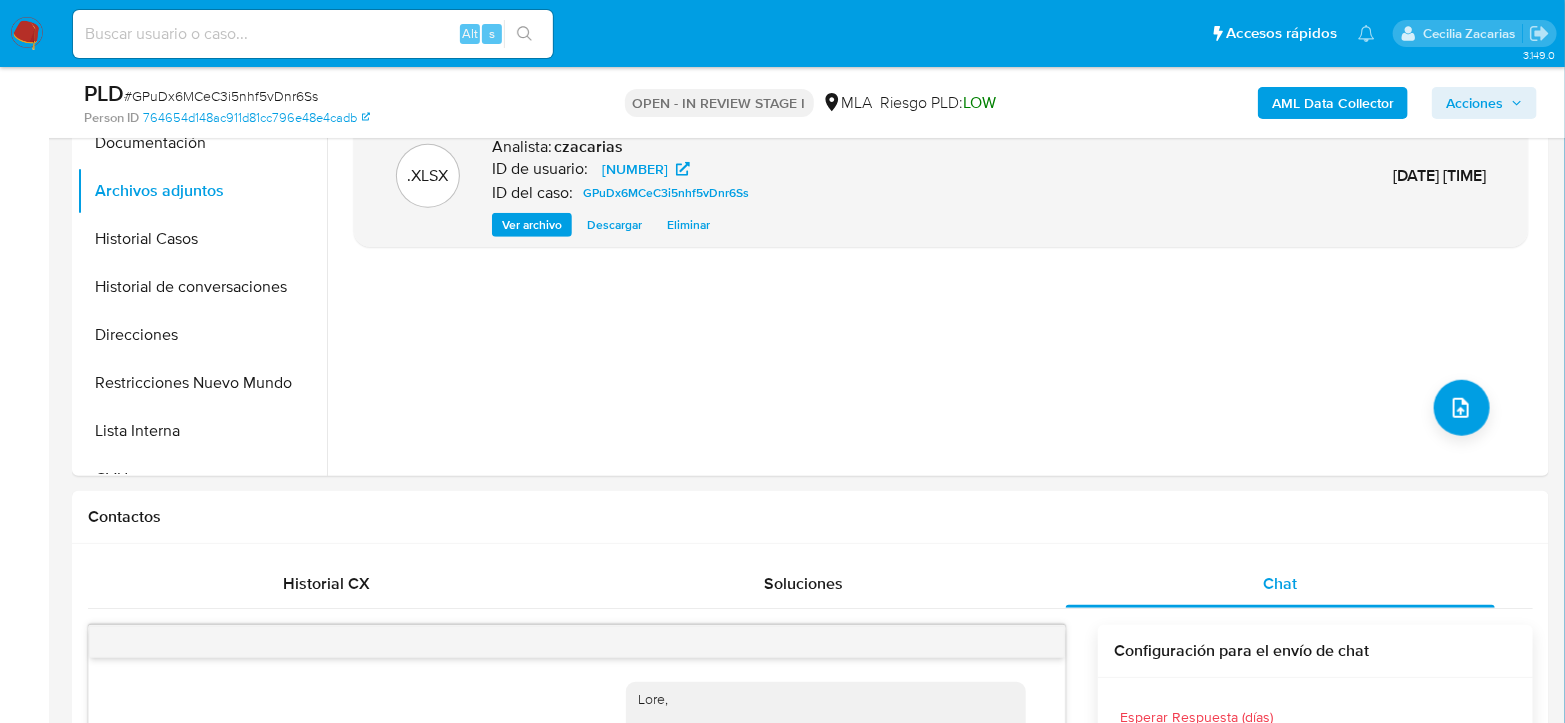 click on "AML Data Collector" at bounding box center (1333, 103) 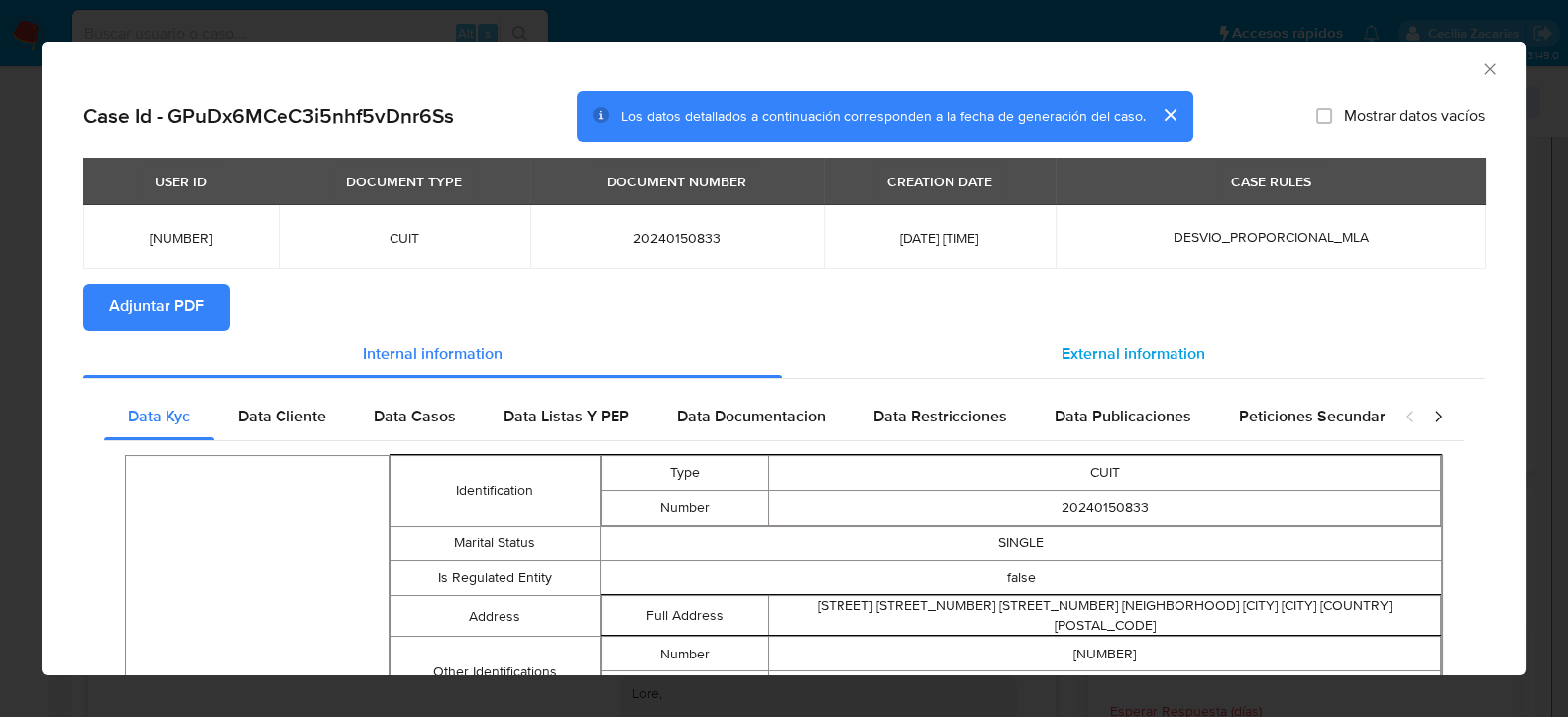 click on "External information" at bounding box center (1133, 353) 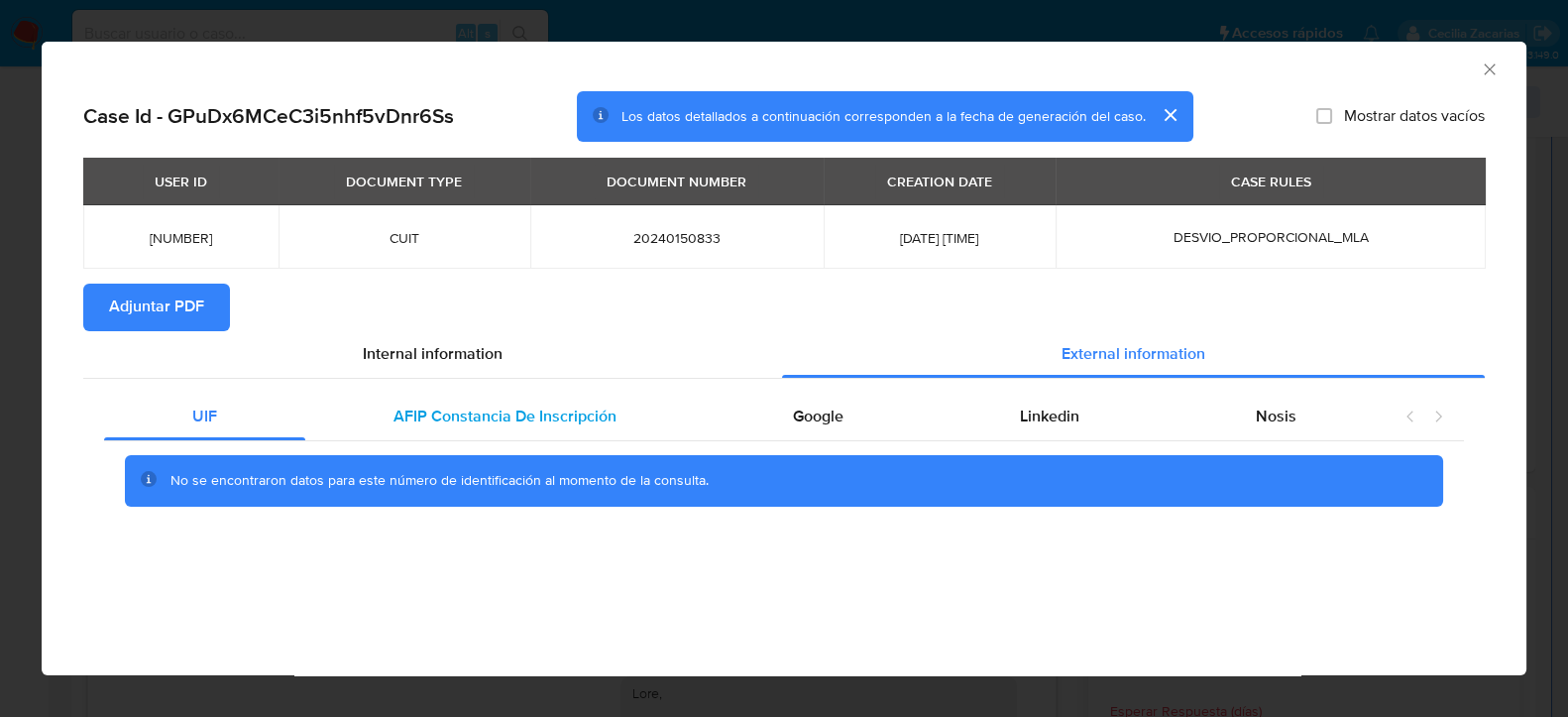 click on "AFIP Constancia De Inscripción" at bounding box center [504, 416] 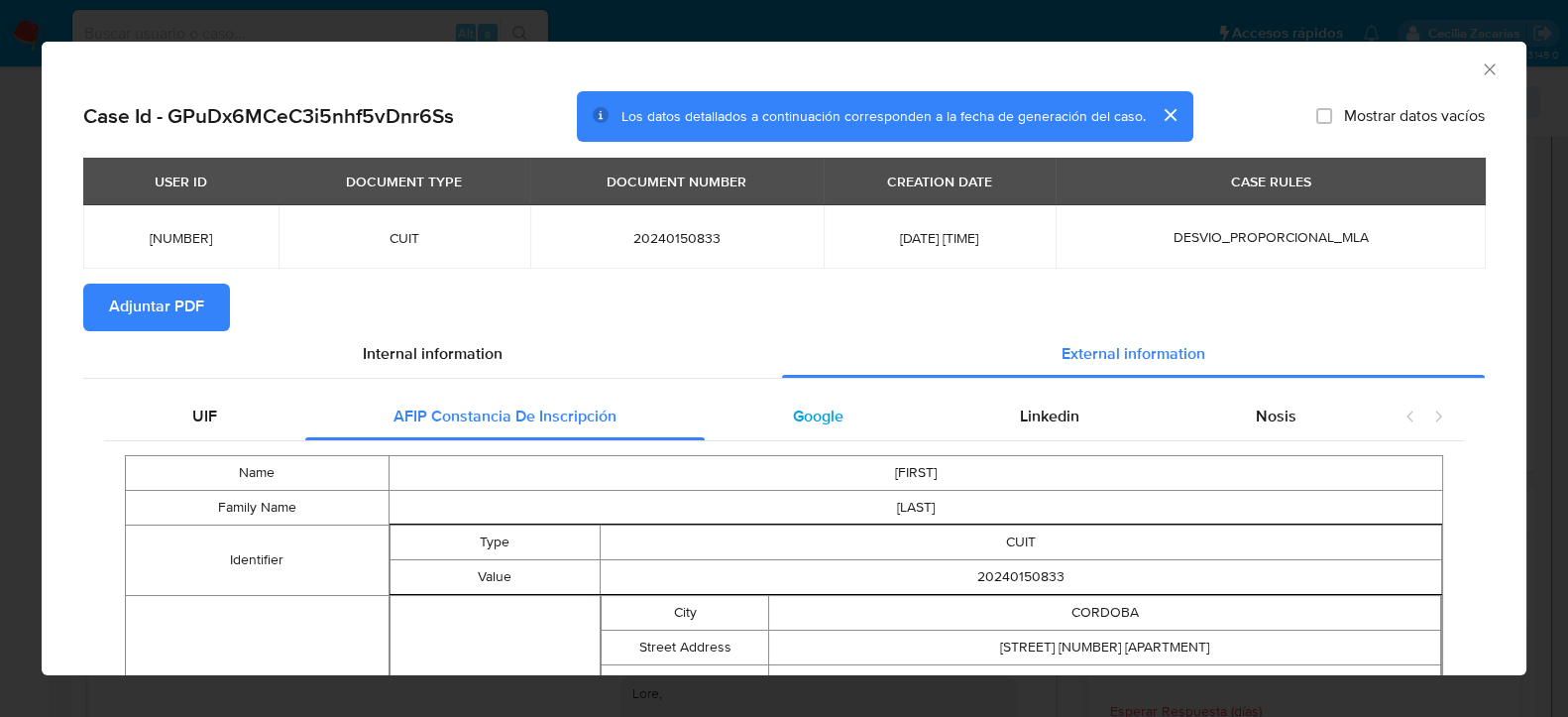 click on "Google" at bounding box center (818, 416) 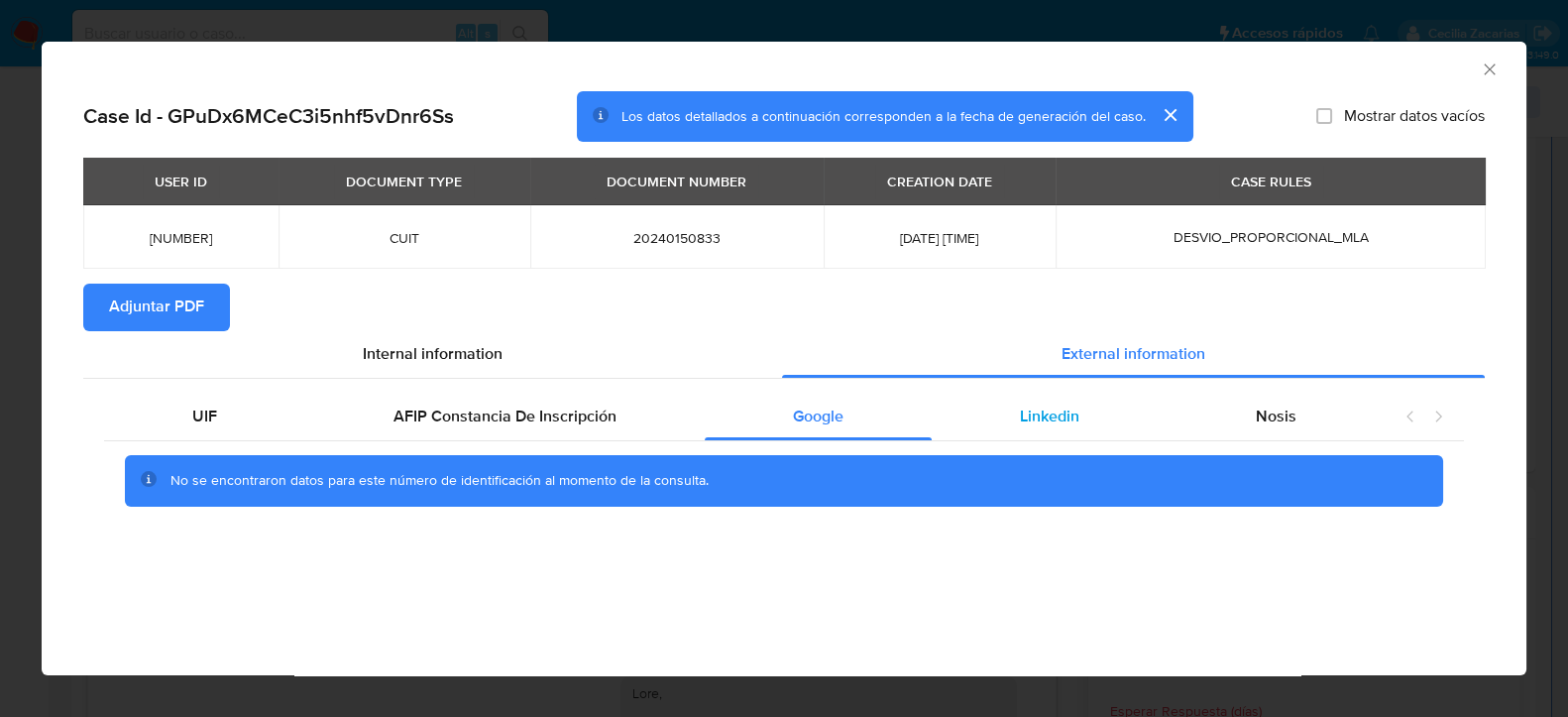 click on "Linkedin" at bounding box center [1050, 417] 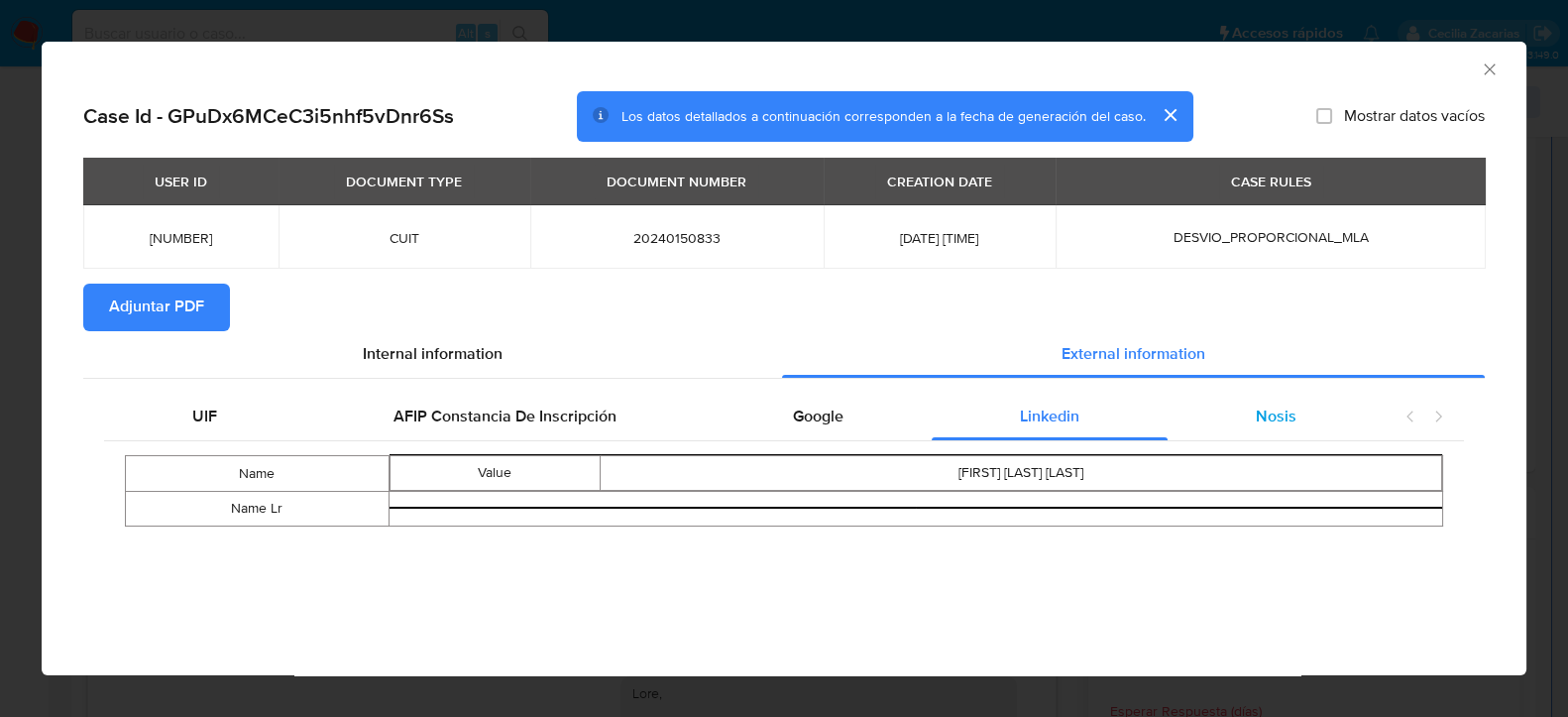 click on "Nosis" at bounding box center (1276, 416) 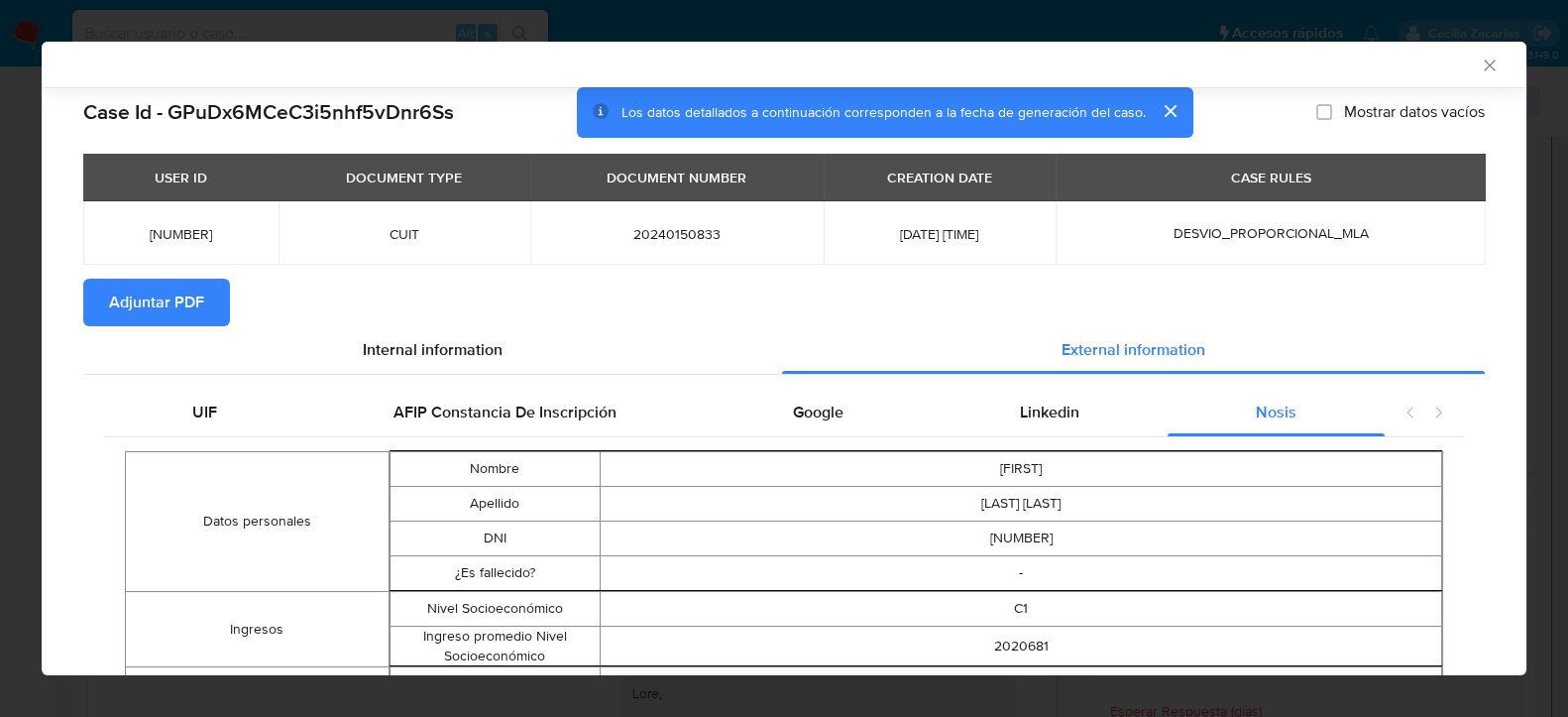 scroll, scrollTop: 0, scrollLeft: 0, axis: both 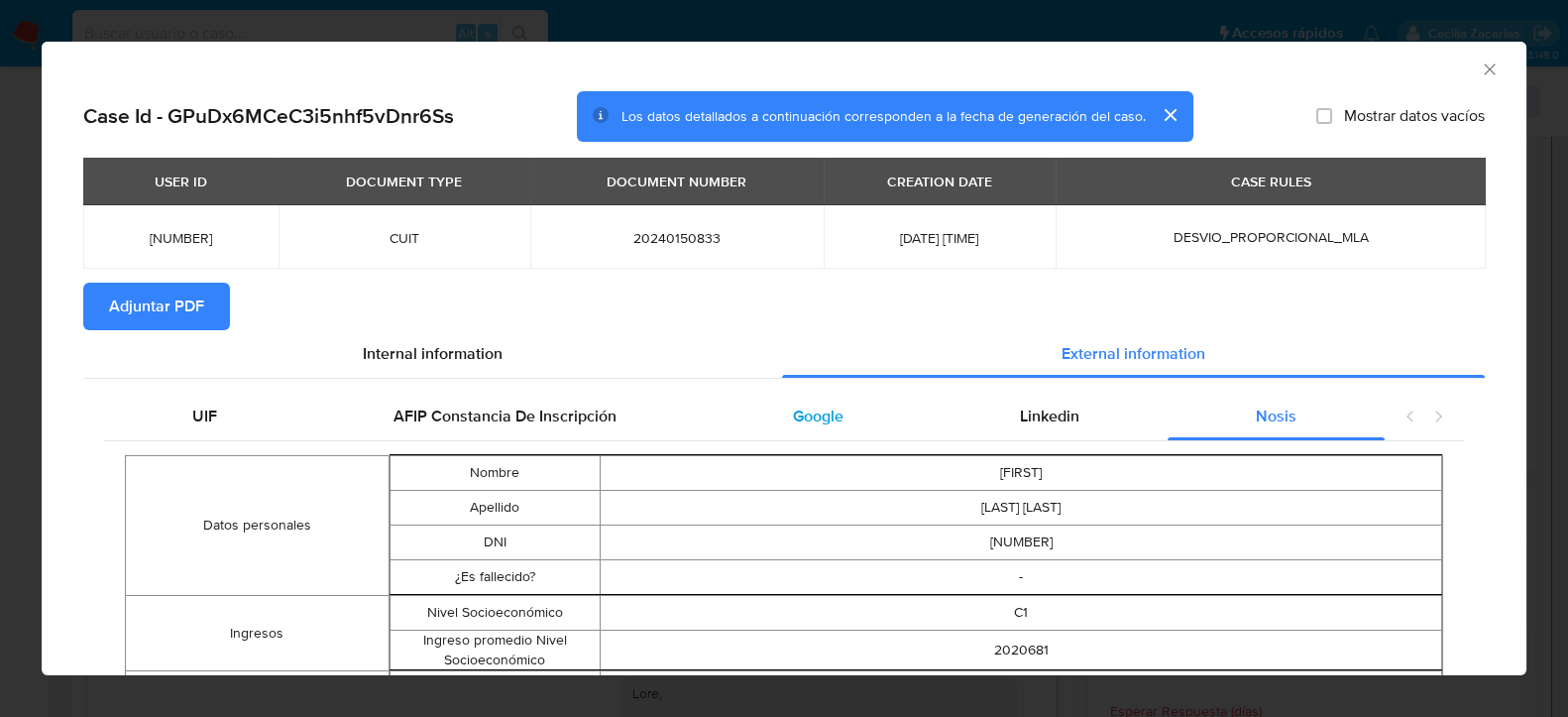 click on "Google" at bounding box center [818, 417] 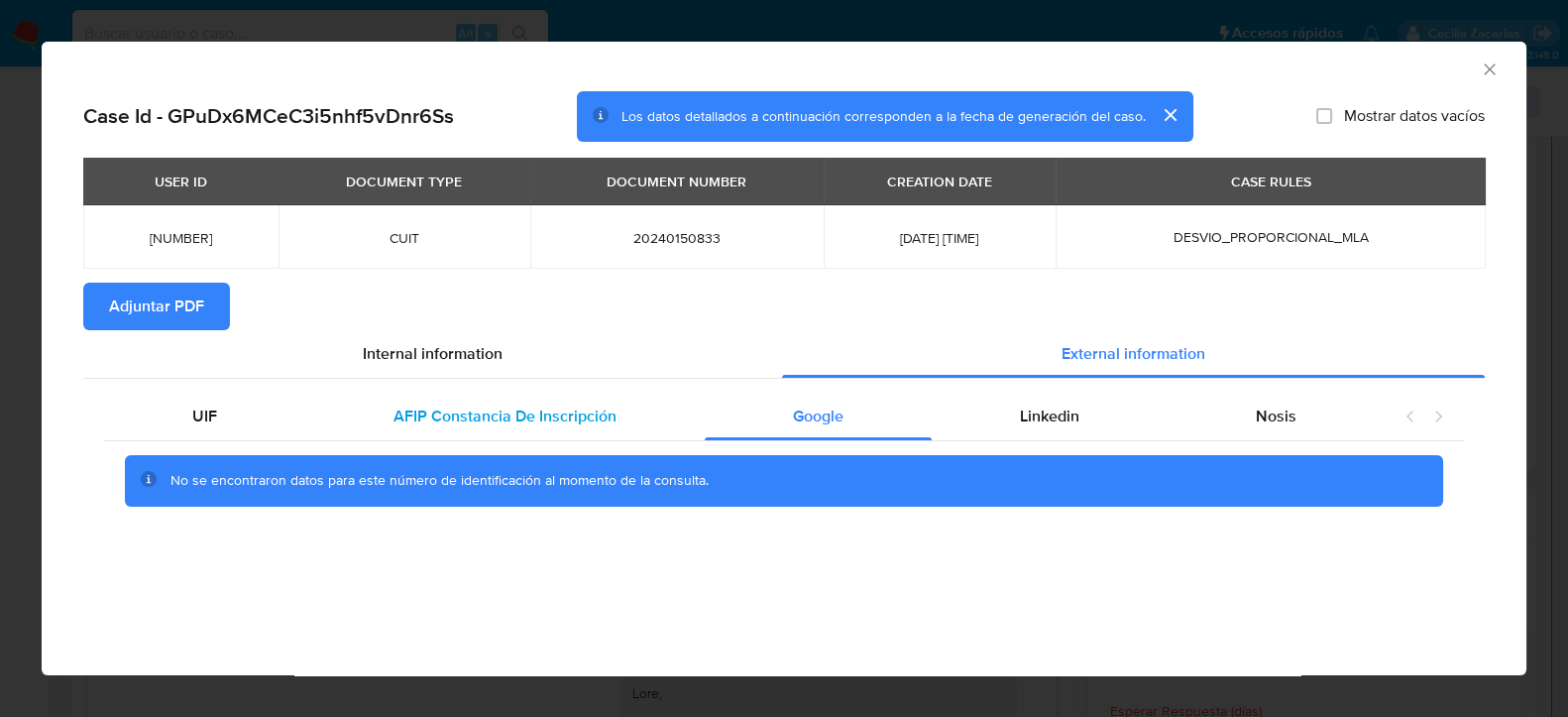 click on "AFIP Constancia De Inscripción" at bounding box center [504, 416] 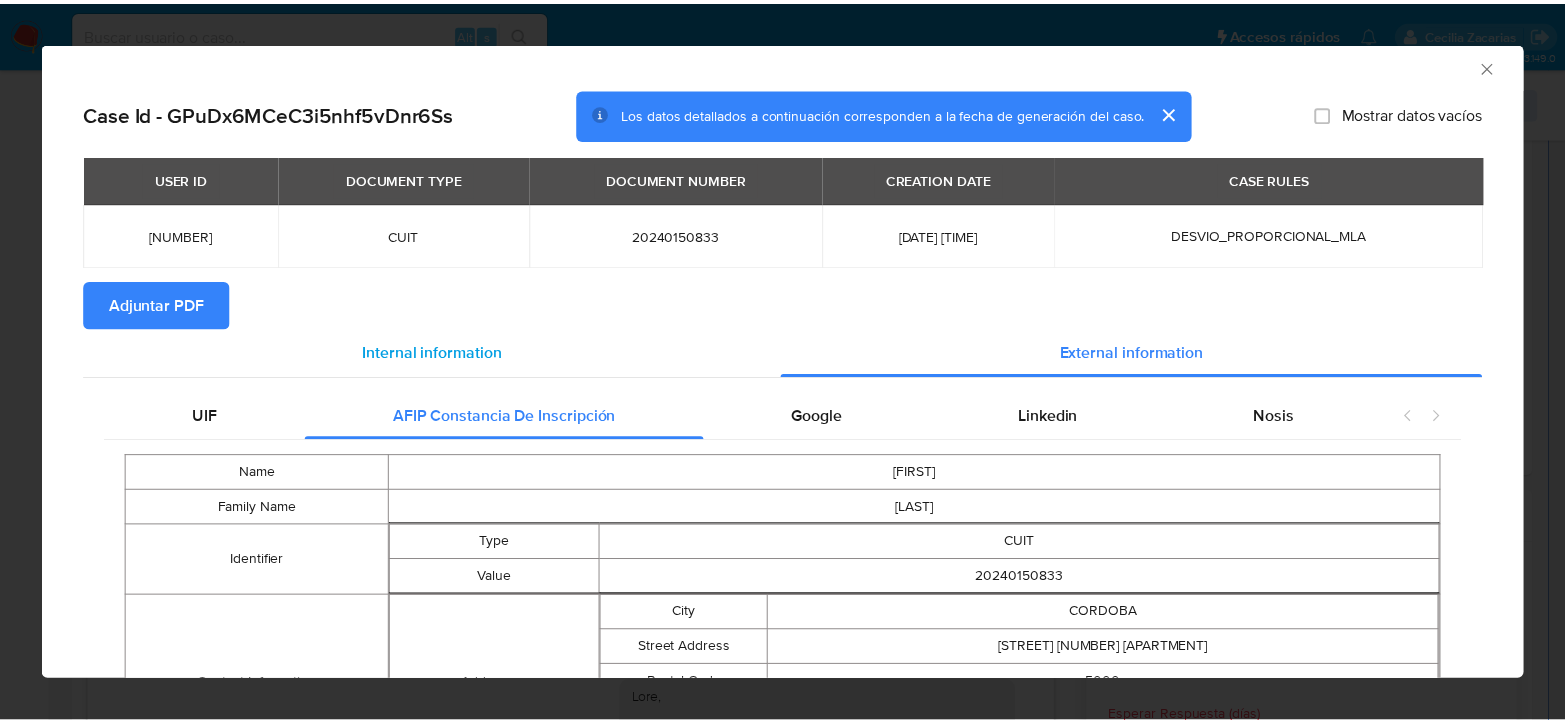 scroll, scrollTop: 0, scrollLeft: 0, axis: both 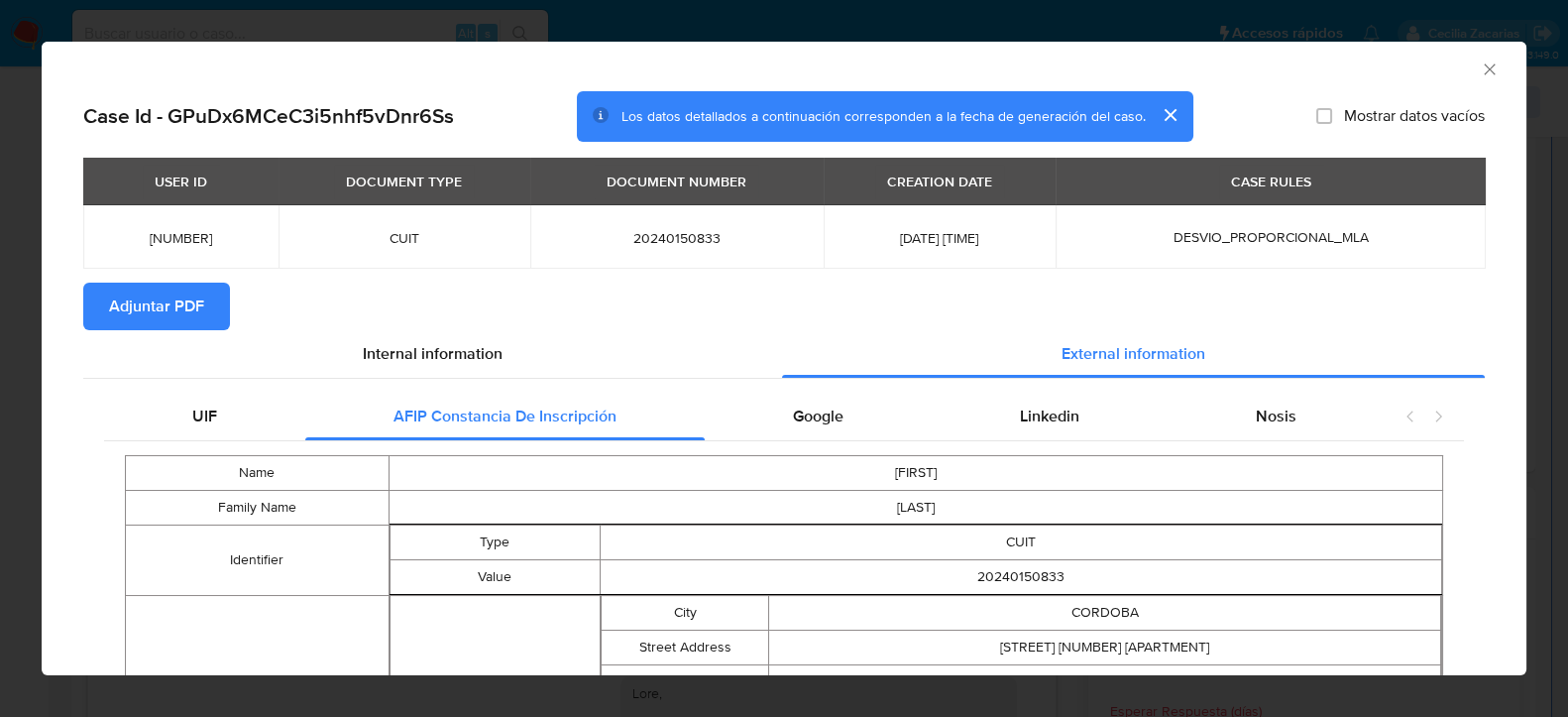 click on "Adjuntar PDF" at bounding box center [157, 306] 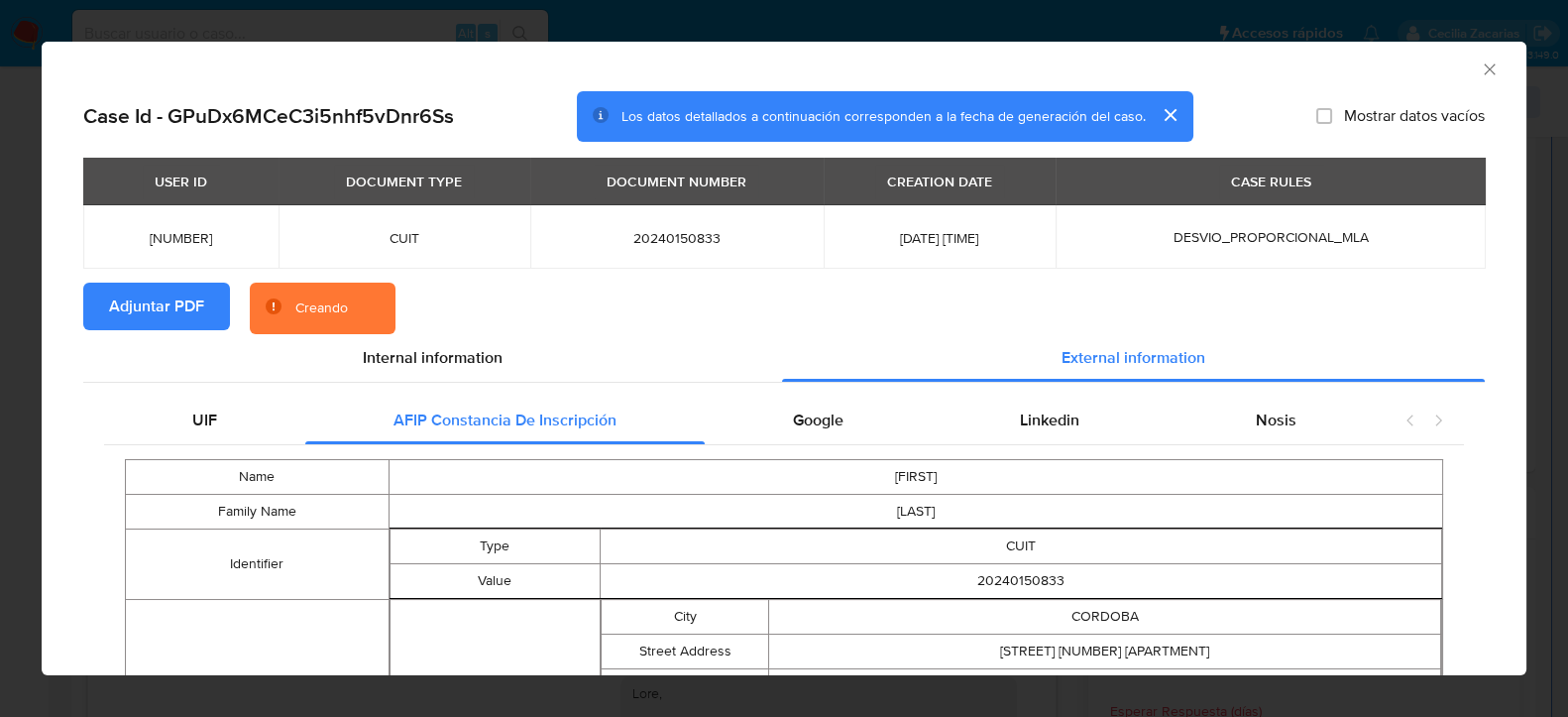click 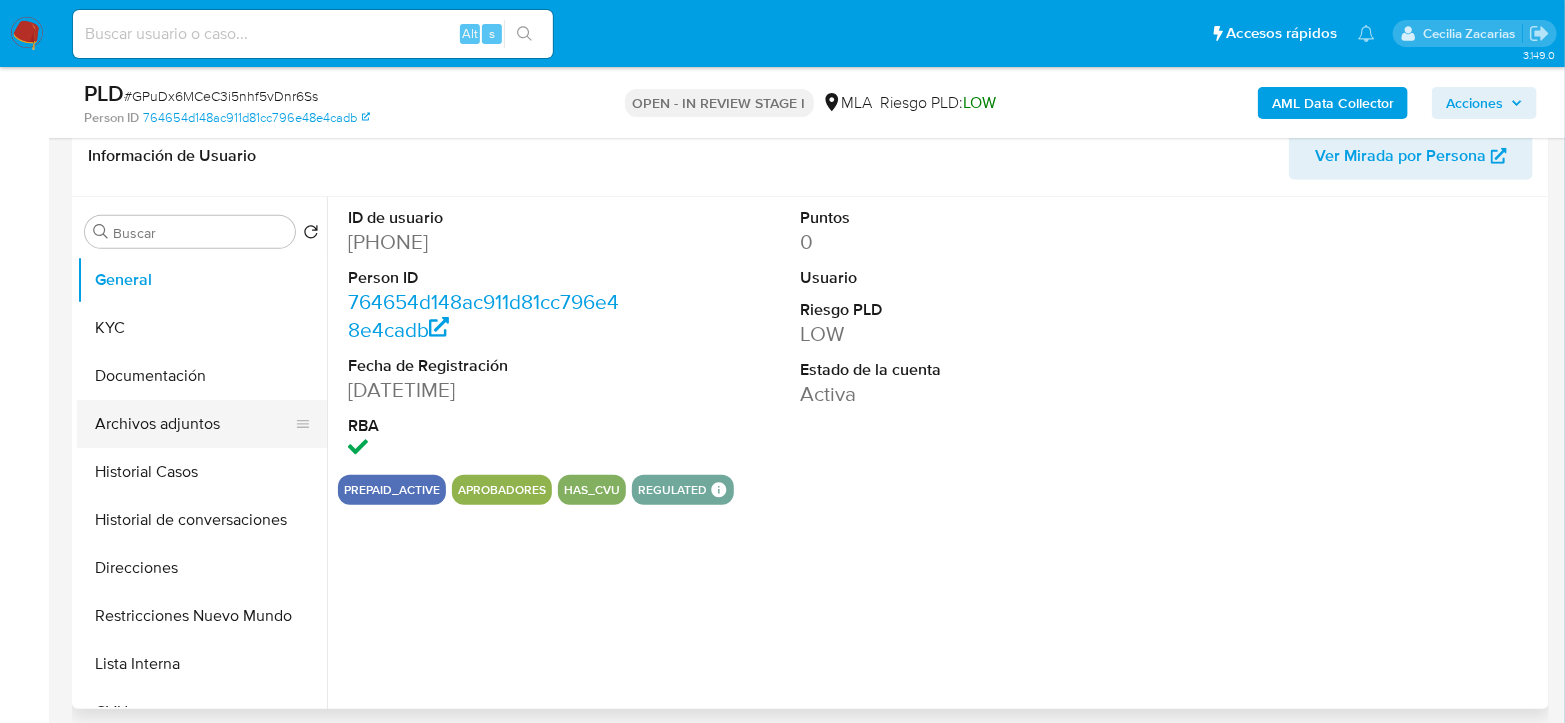 scroll, scrollTop: 333, scrollLeft: 0, axis: vertical 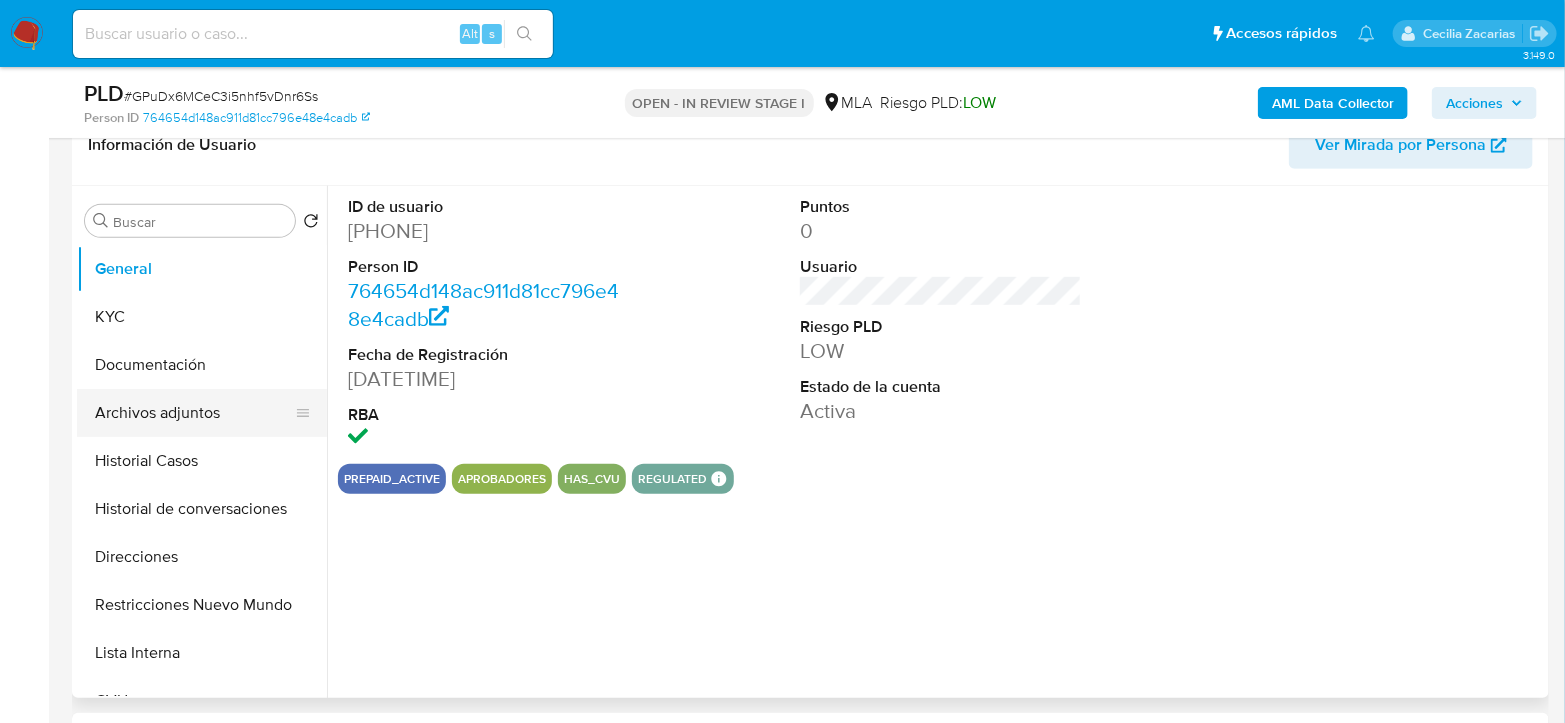 click on "Archivos adjuntos" at bounding box center (194, 413) 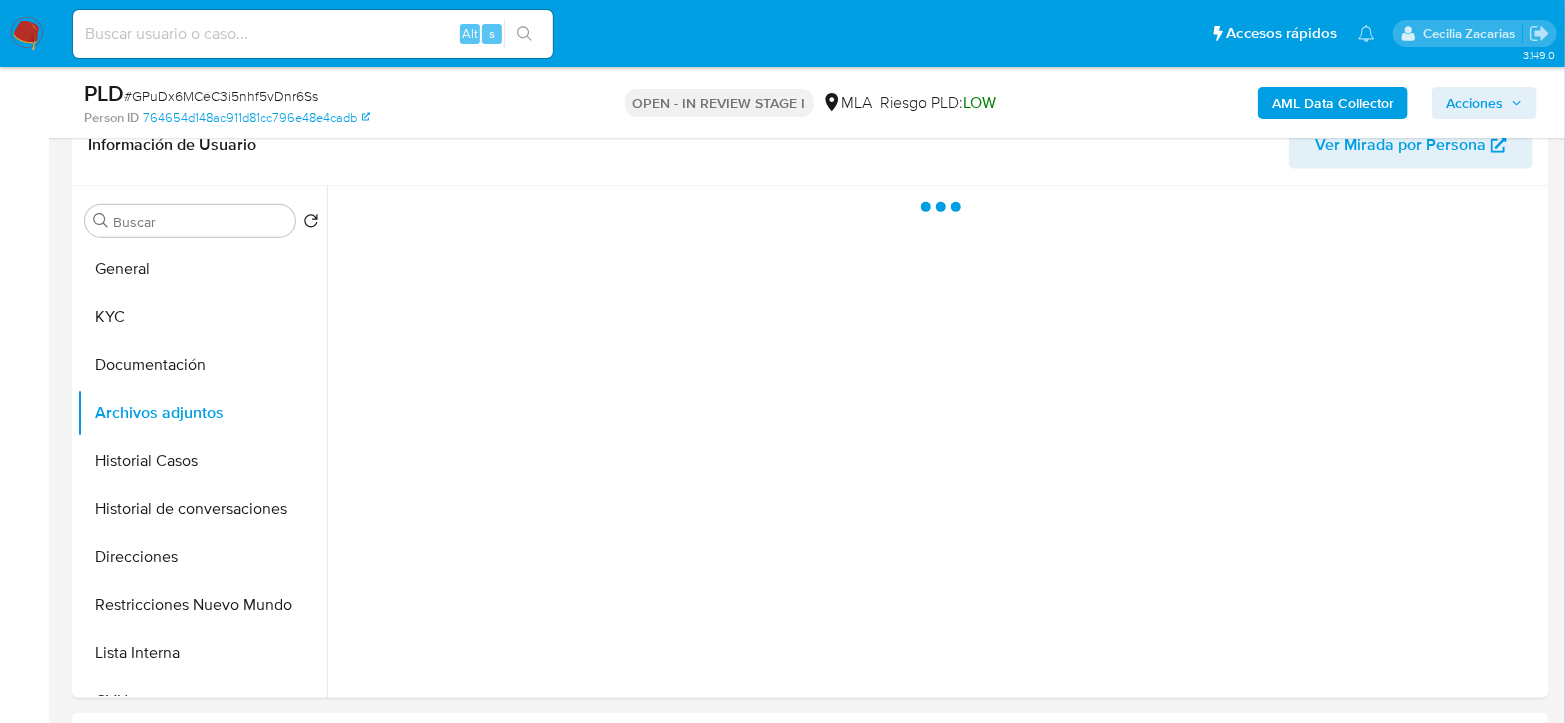 select on "10" 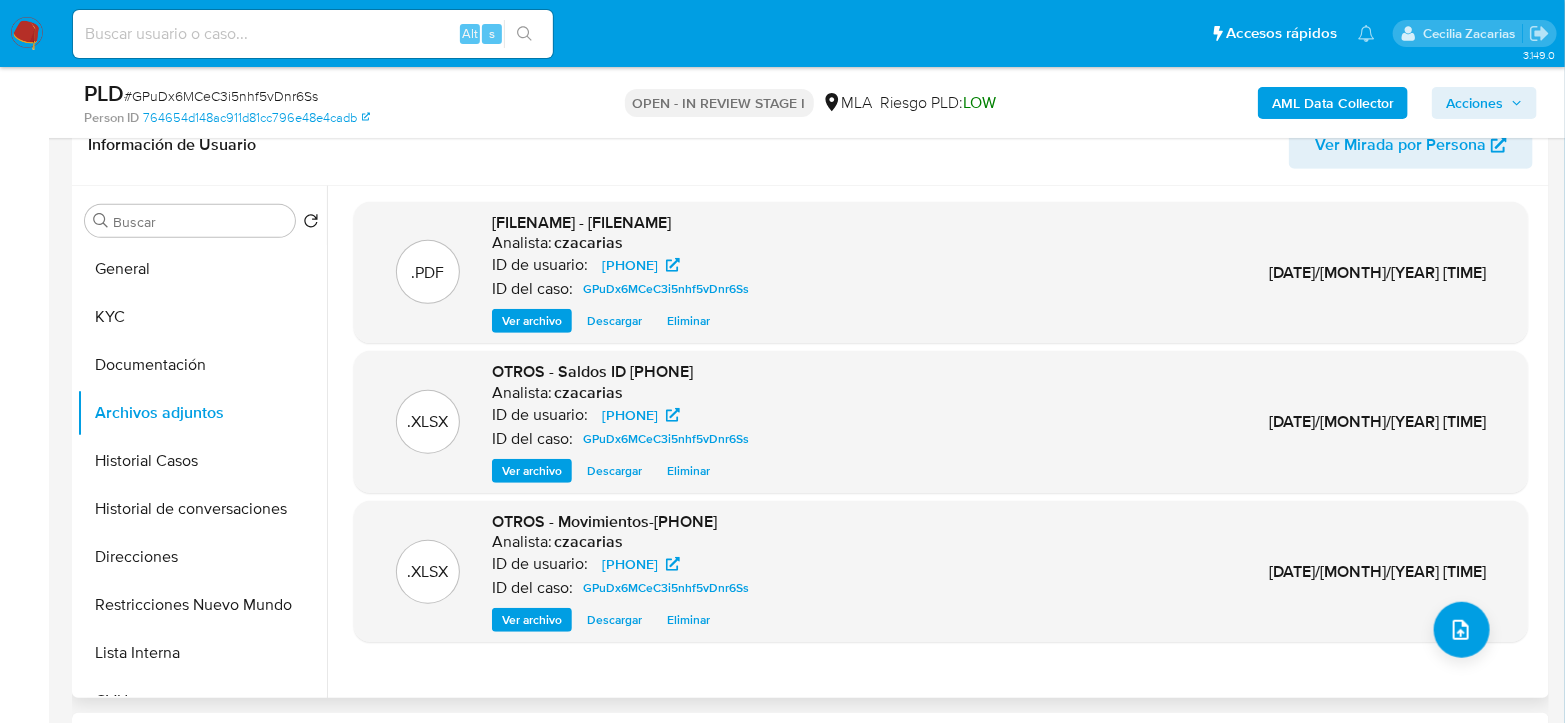 scroll, scrollTop: 222, scrollLeft: 0, axis: vertical 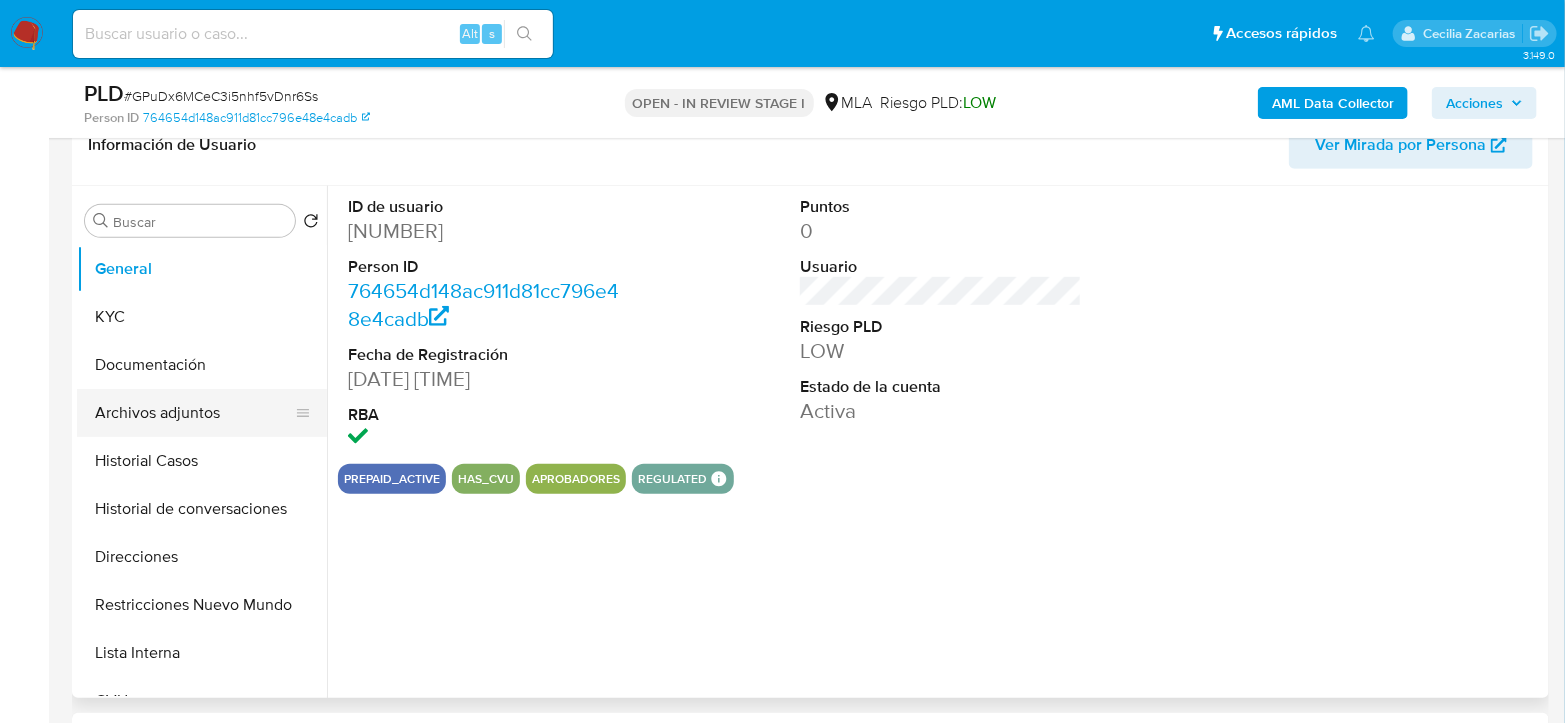 click on "Archivos adjuntos" at bounding box center [194, 413] 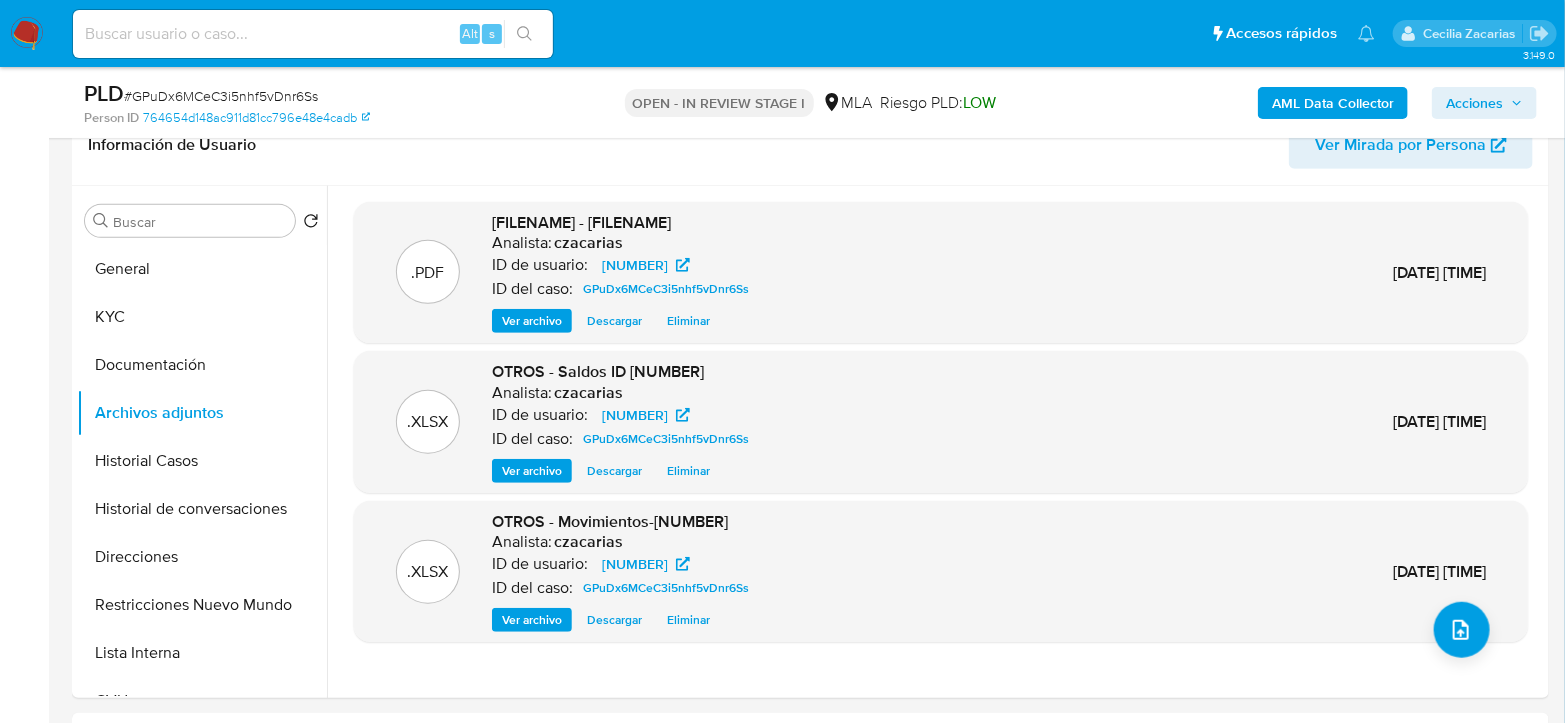 click on "AML Data Collector" at bounding box center [1333, 103] 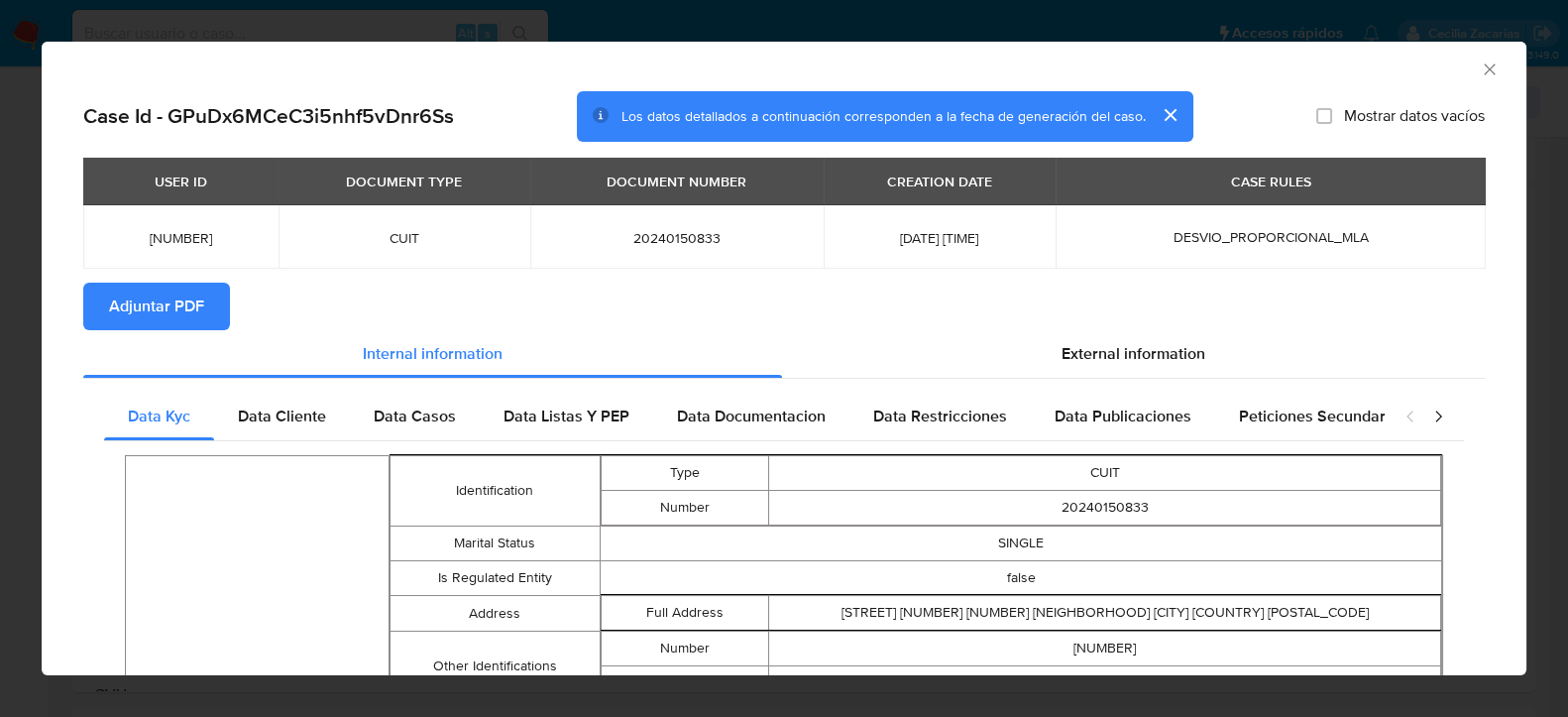 click on "Adjuntar PDF" at bounding box center (157, 306) 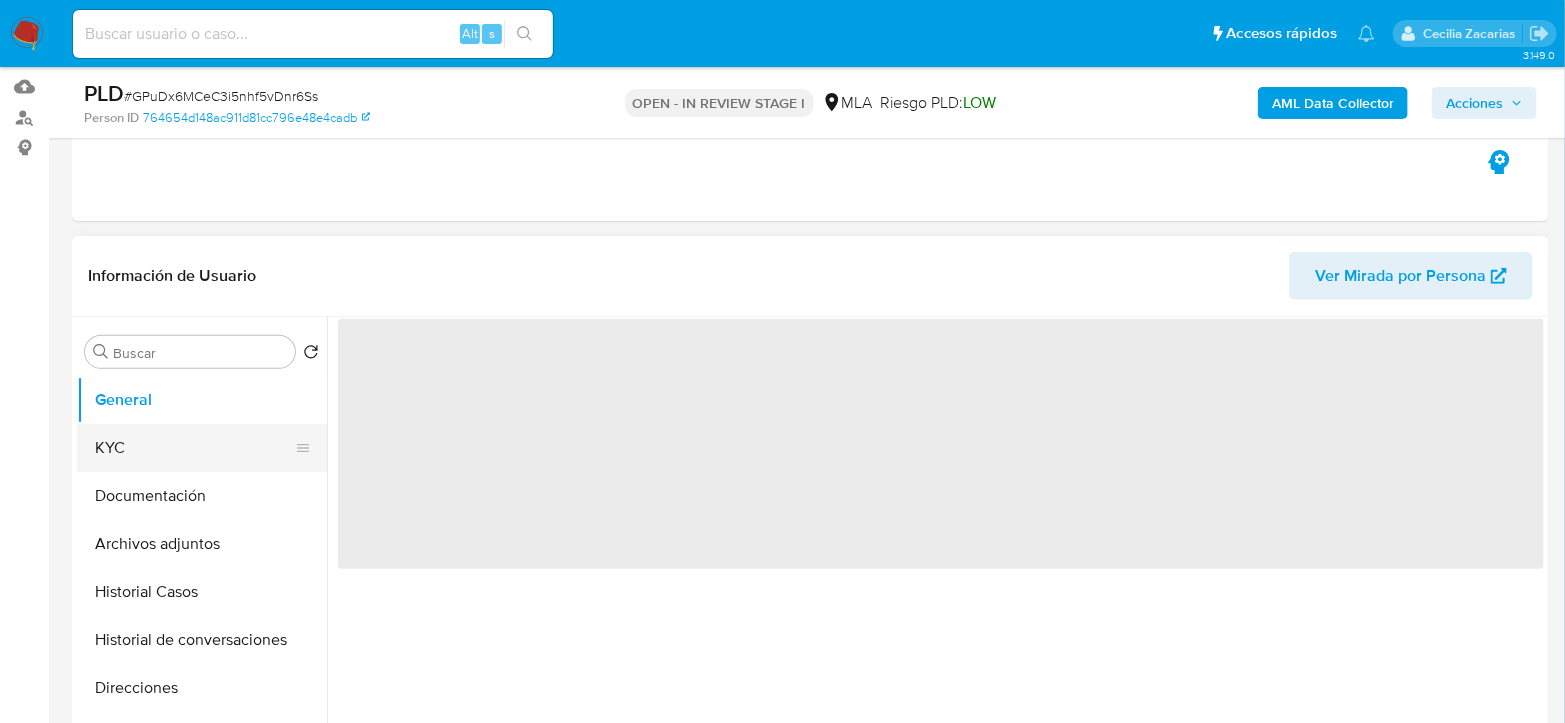 scroll, scrollTop: 222, scrollLeft: 0, axis: vertical 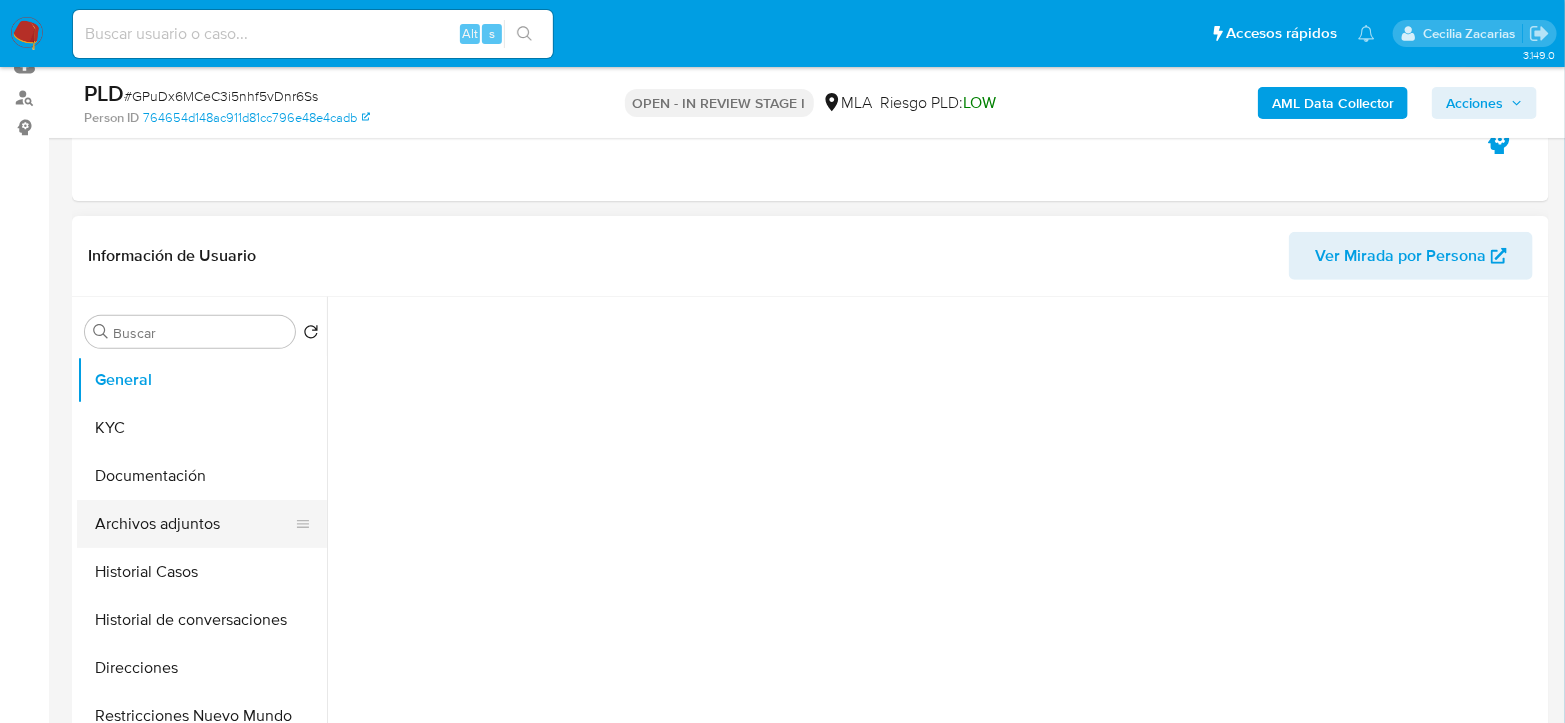click on "Archivos adjuntos" at bounding box center (194, 524) 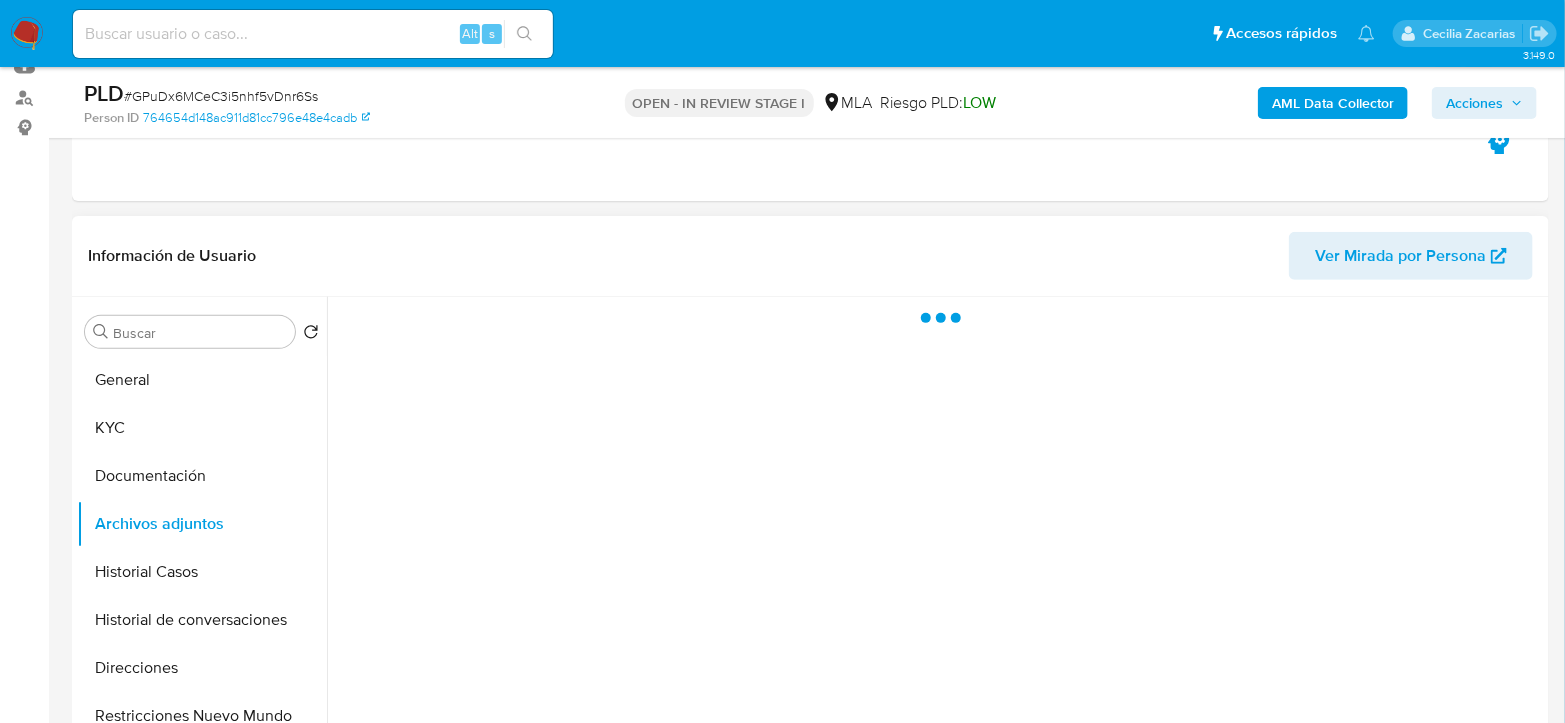 select on "10" 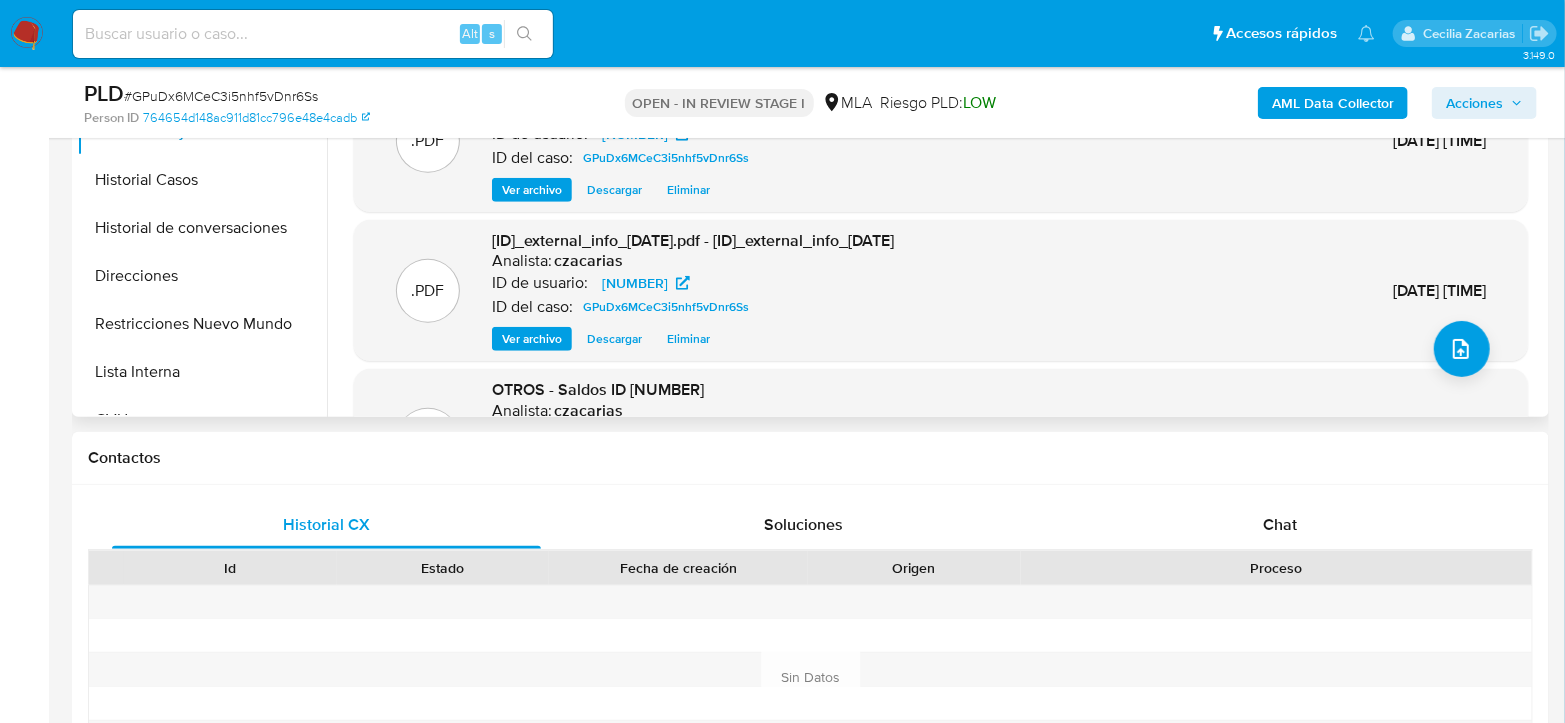scroll, scrollTop: 666, scrollLeft: 0, axis: vertical 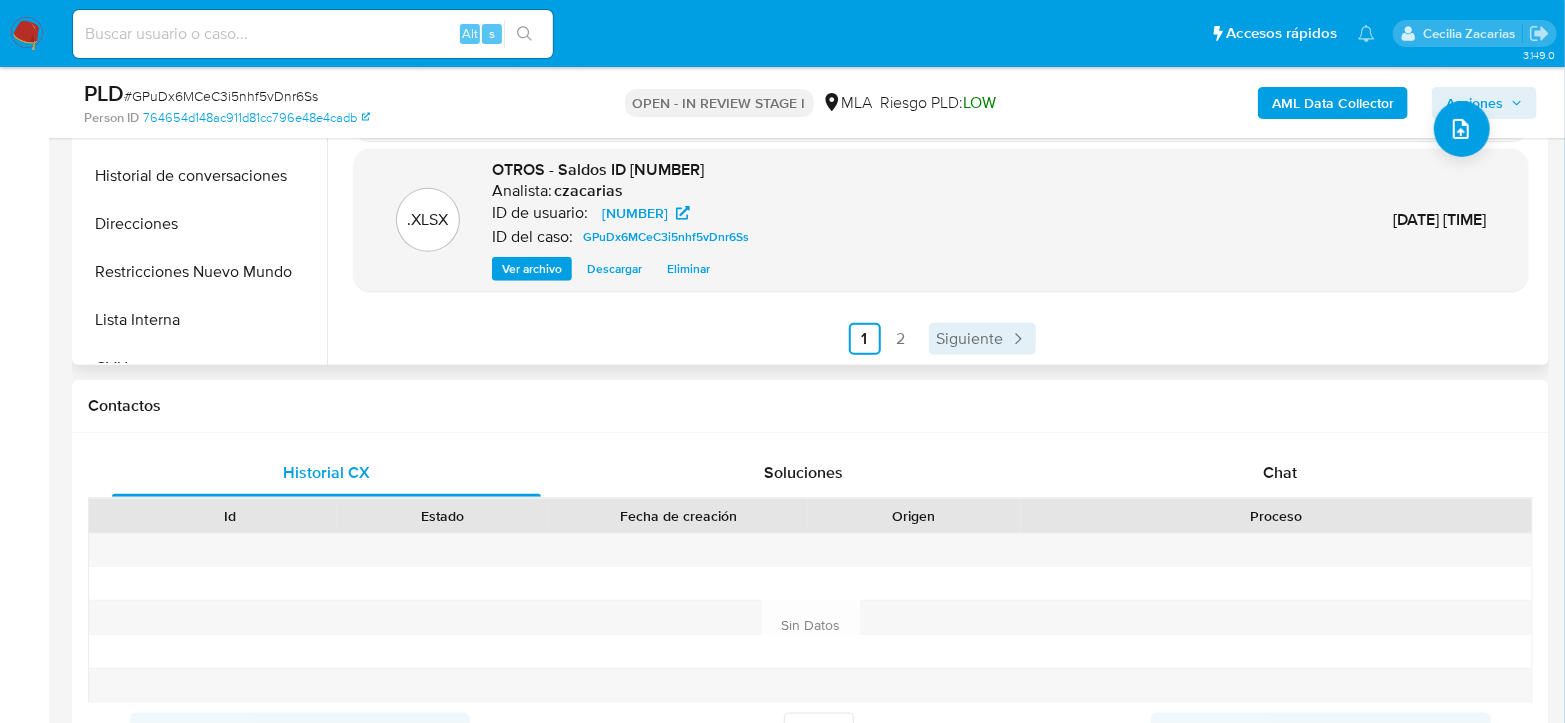 click on "Siguiente" at bounding box center [982, 339] 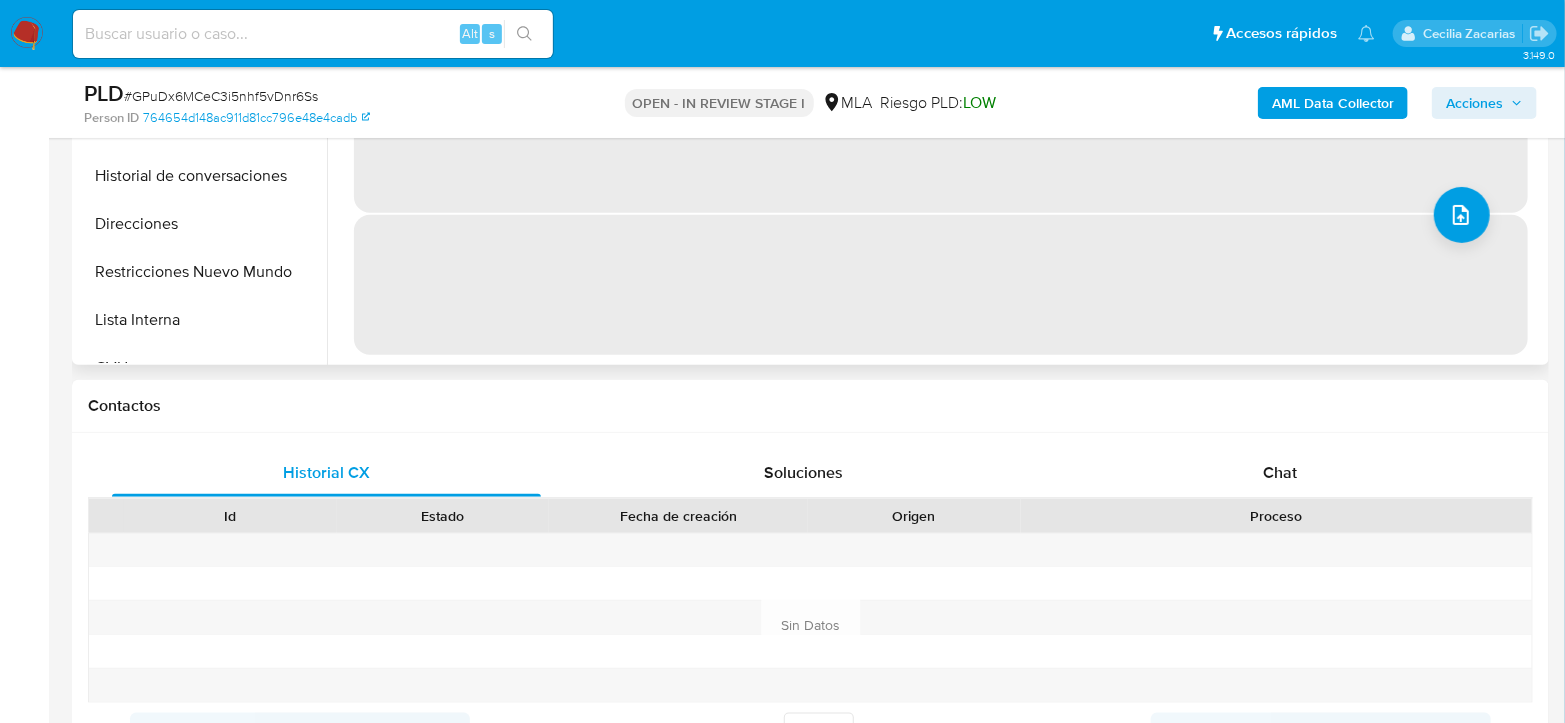 scroll, scrollTop: 0, scrollLeft: 0, axis: both 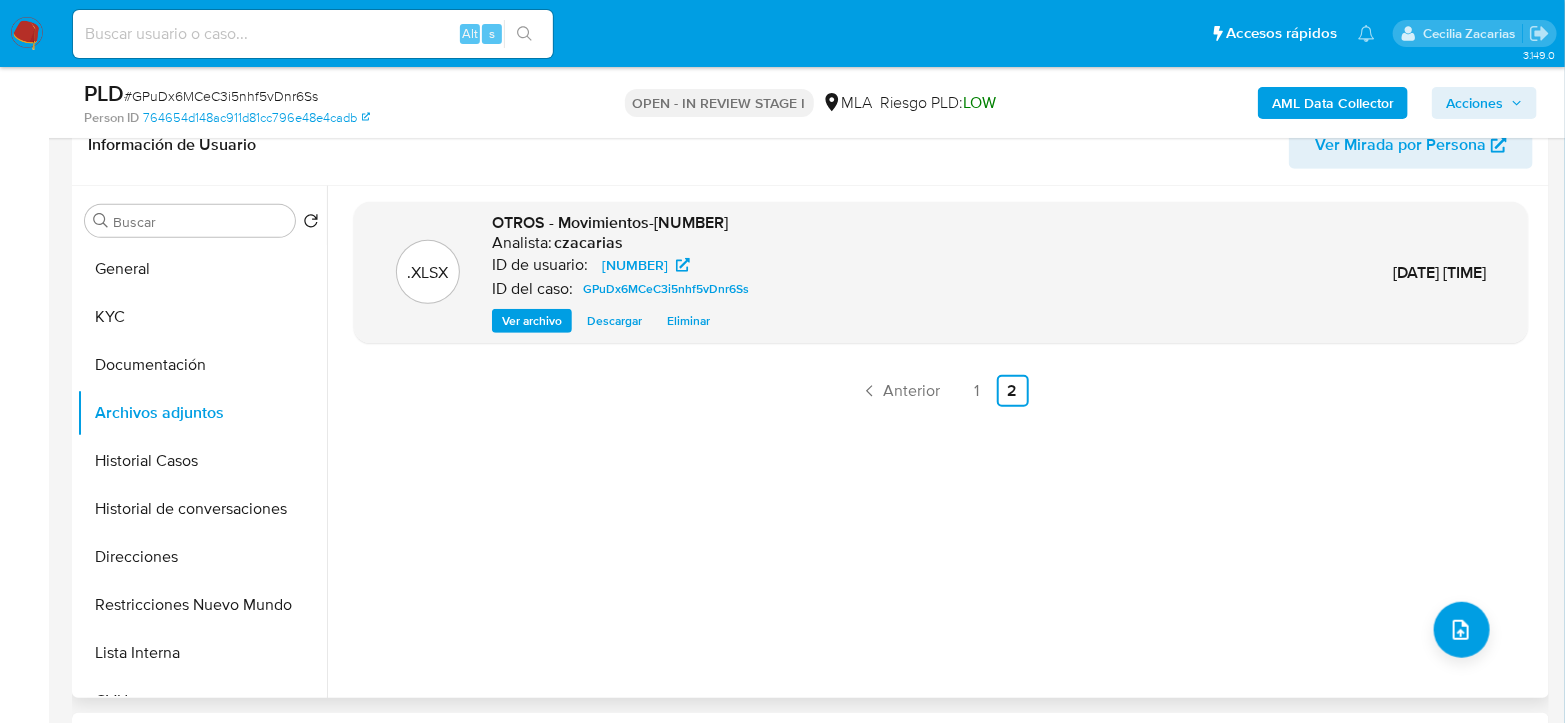 click on "# GPuDx6MCeC3i5nhf5vDnr6Ss" at bounding box center (221, 96) 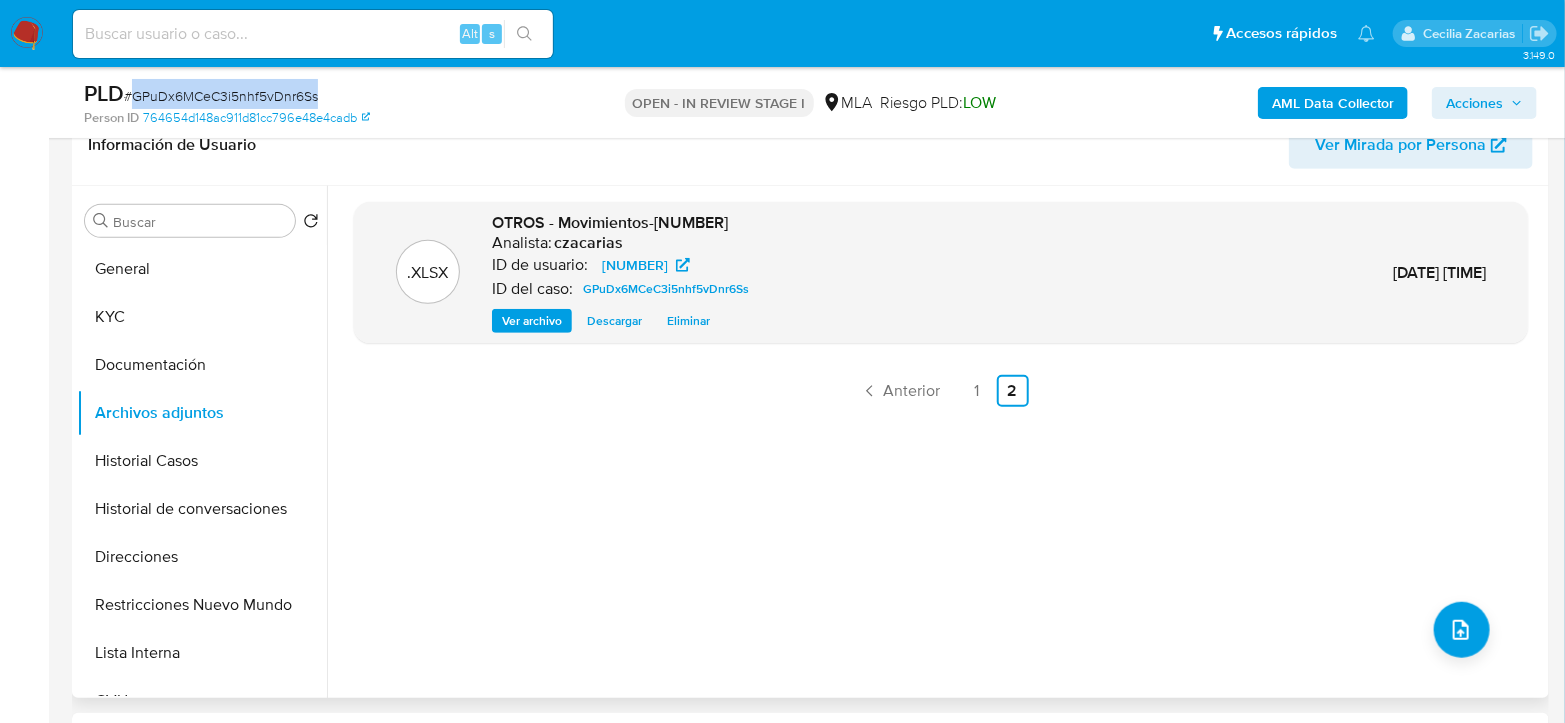click on "# GPuDx6MCeC3i5nhf5vDnr6Ss" at bounding box center [221, 96] 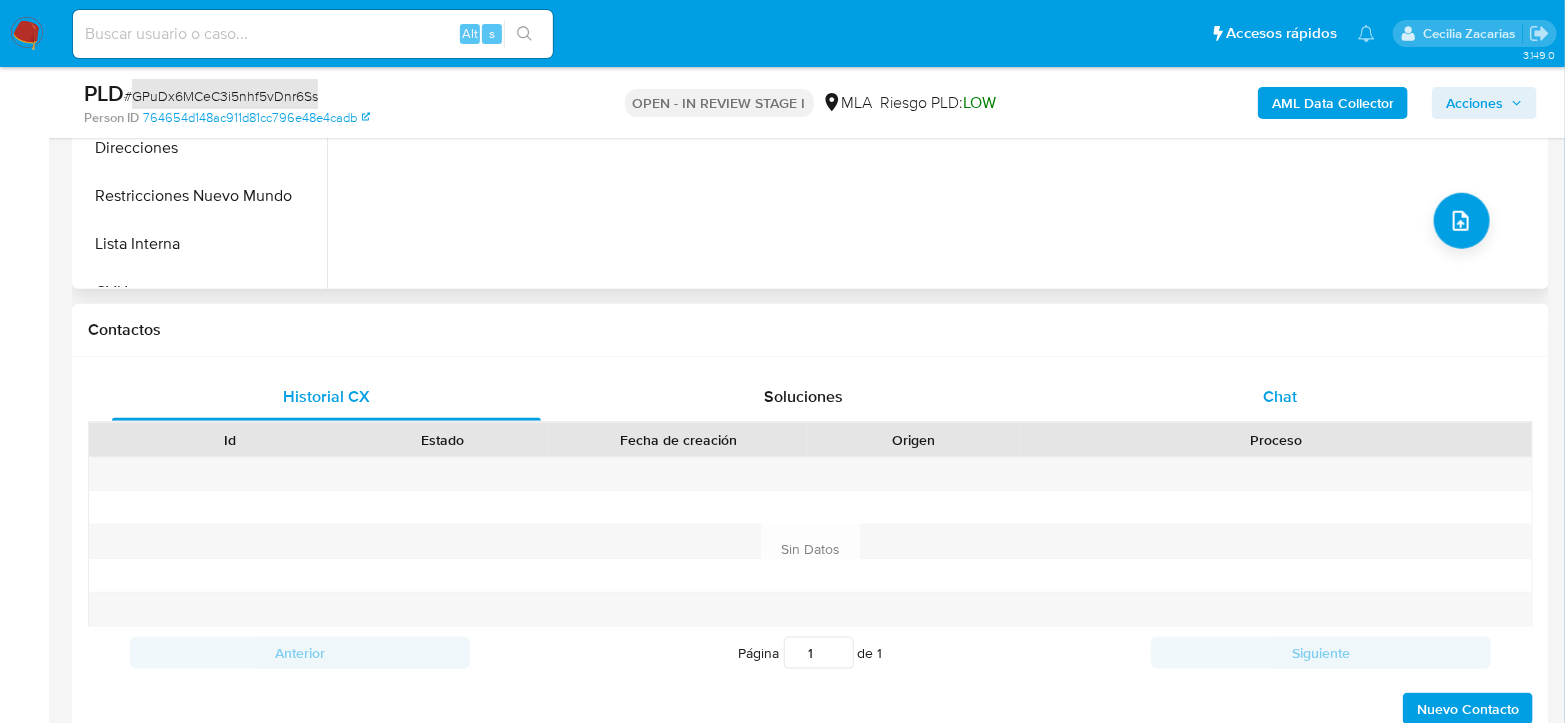 scroll, scrollTop: 777, scrollLeft: 0, axis: vertical 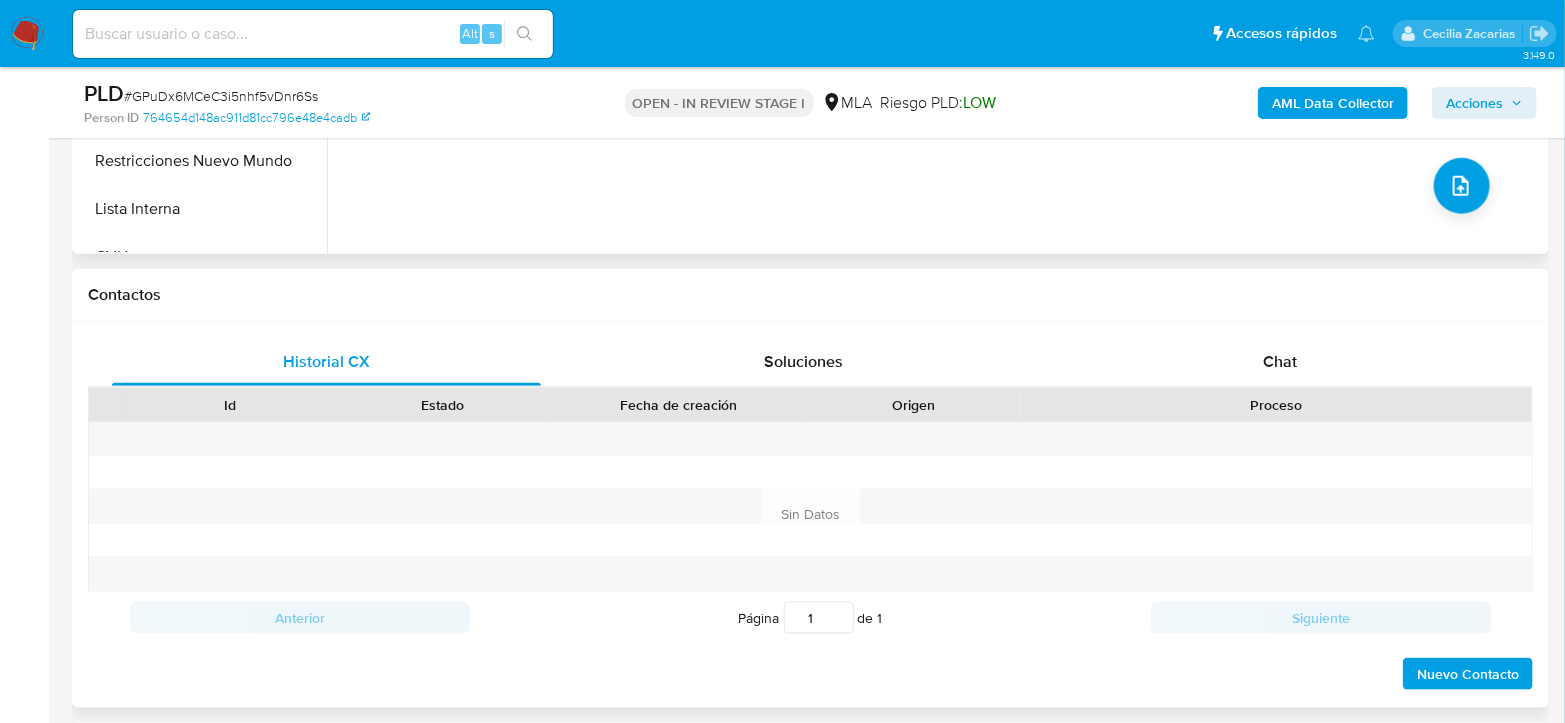 click on "Historial CX Soluciones Chat Id Estado Fecha de creación Origen Proceso                                                             Anterior Página   1   de   1 Siguiente Sin Datos Cargando... Nuevo Contacto" at bounding box center (810, 515) 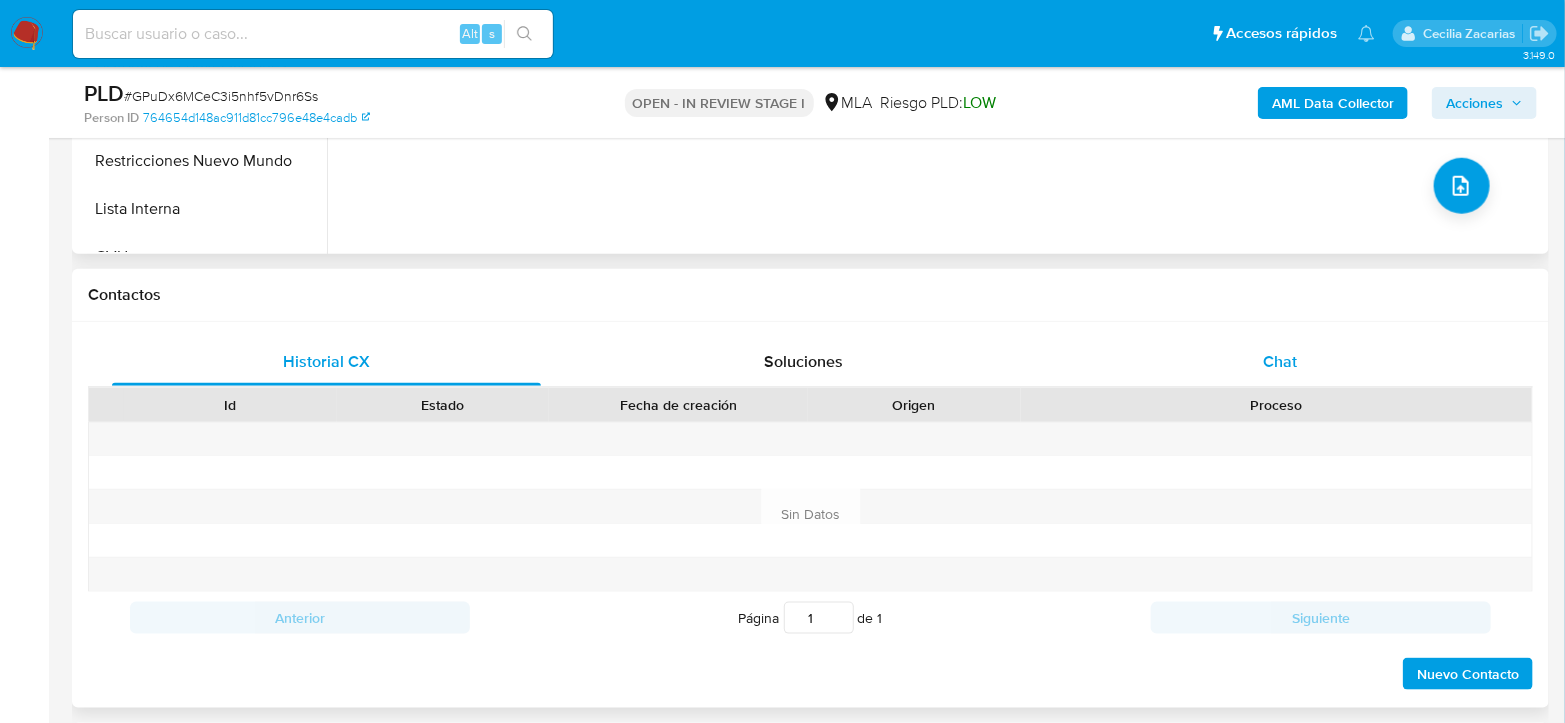 click on "Chat" at bounding box center [1280, 361] 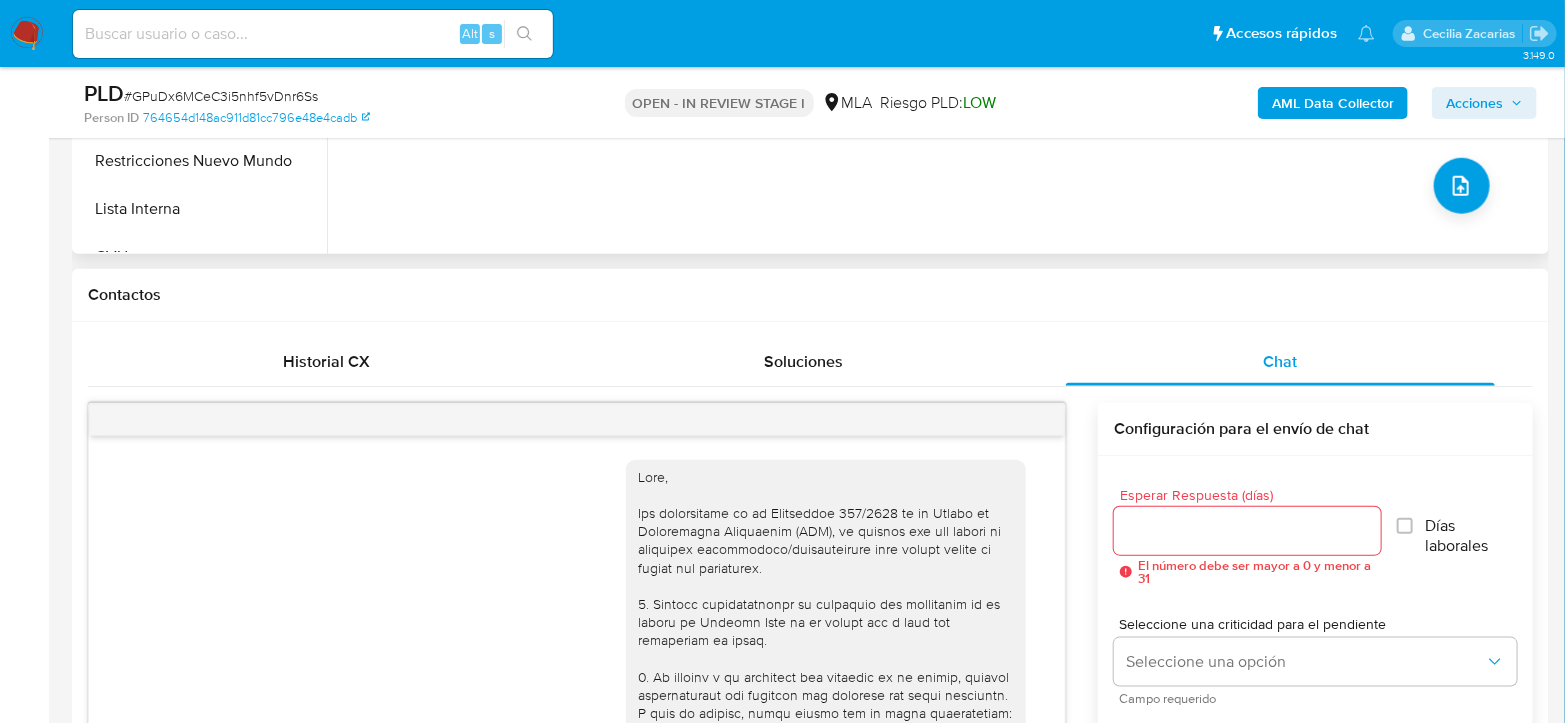 scroll, scrollTop: 2744, scrollLeft: 0, axis: vertical 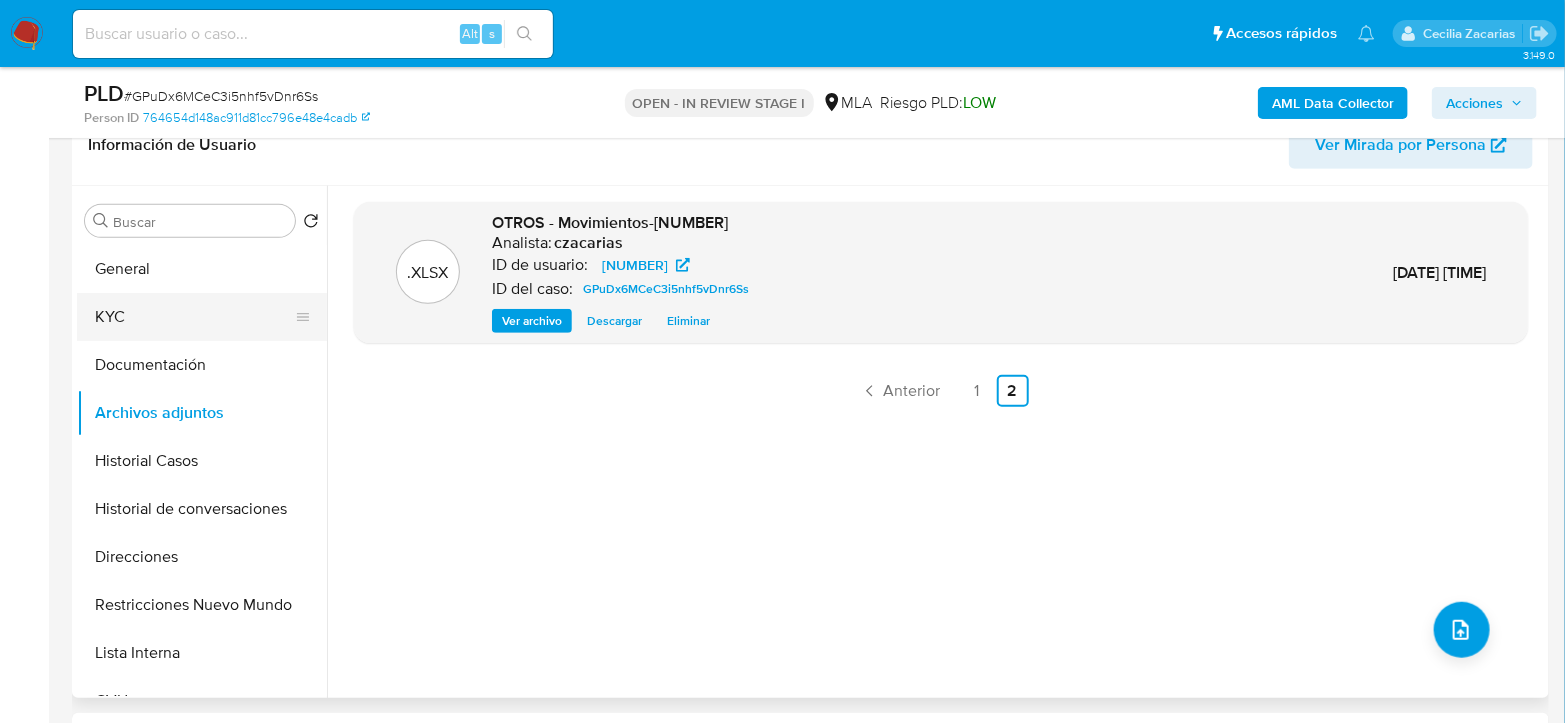 click on "KYC" at bounding box center [194, 317] 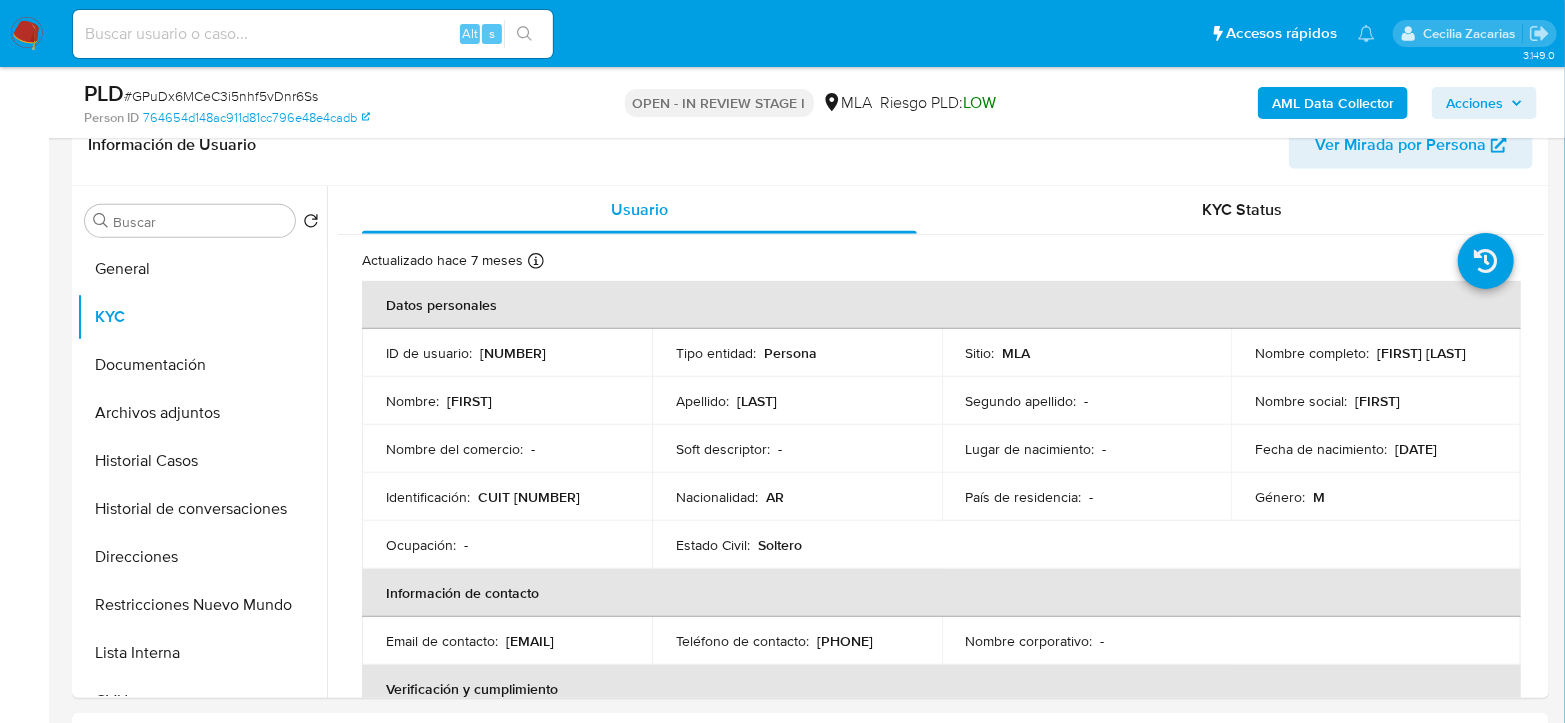 drag, startPoint x: 1253, startPoint y: 364, endPoint x: 1429, endPoint y: 364, distance: 176 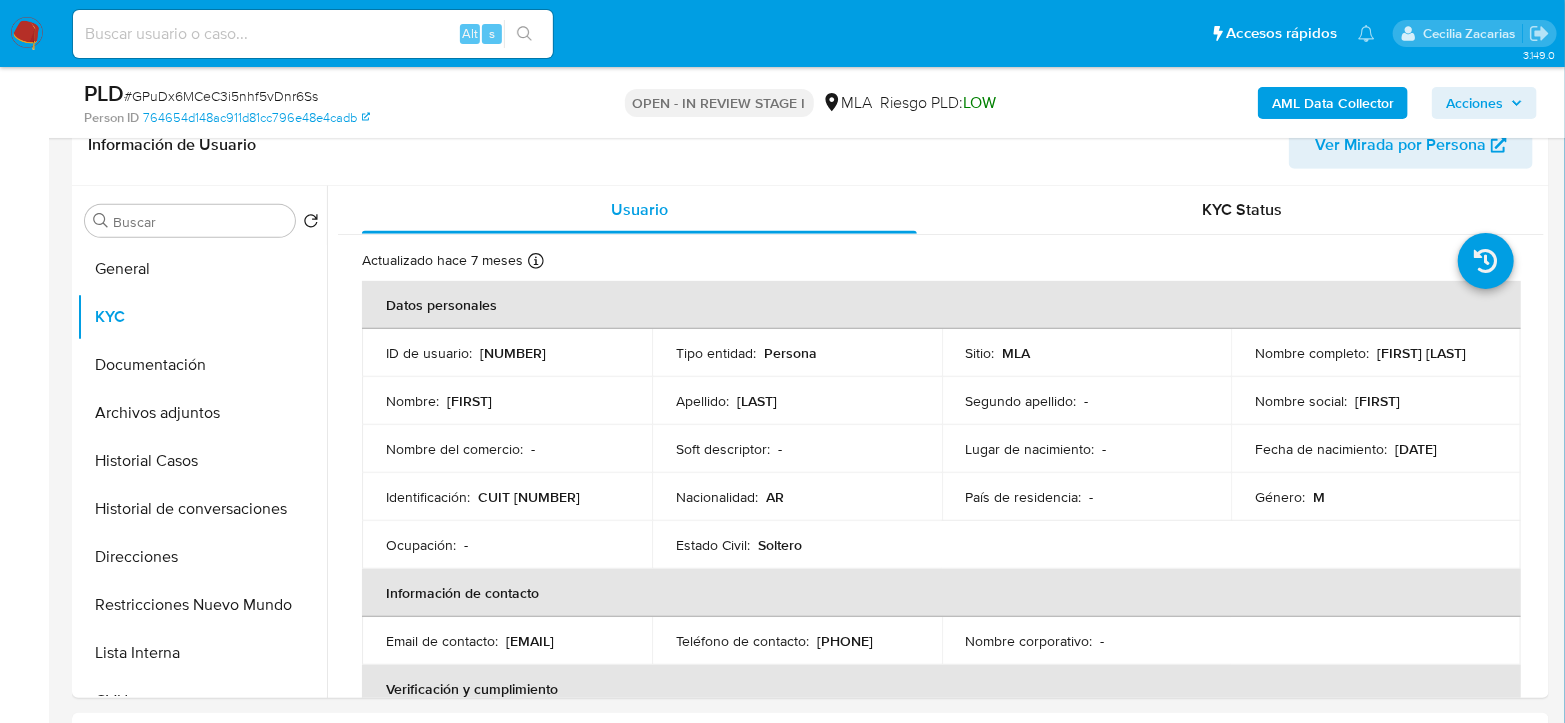 copy on "Agustin Alba Moreyra" 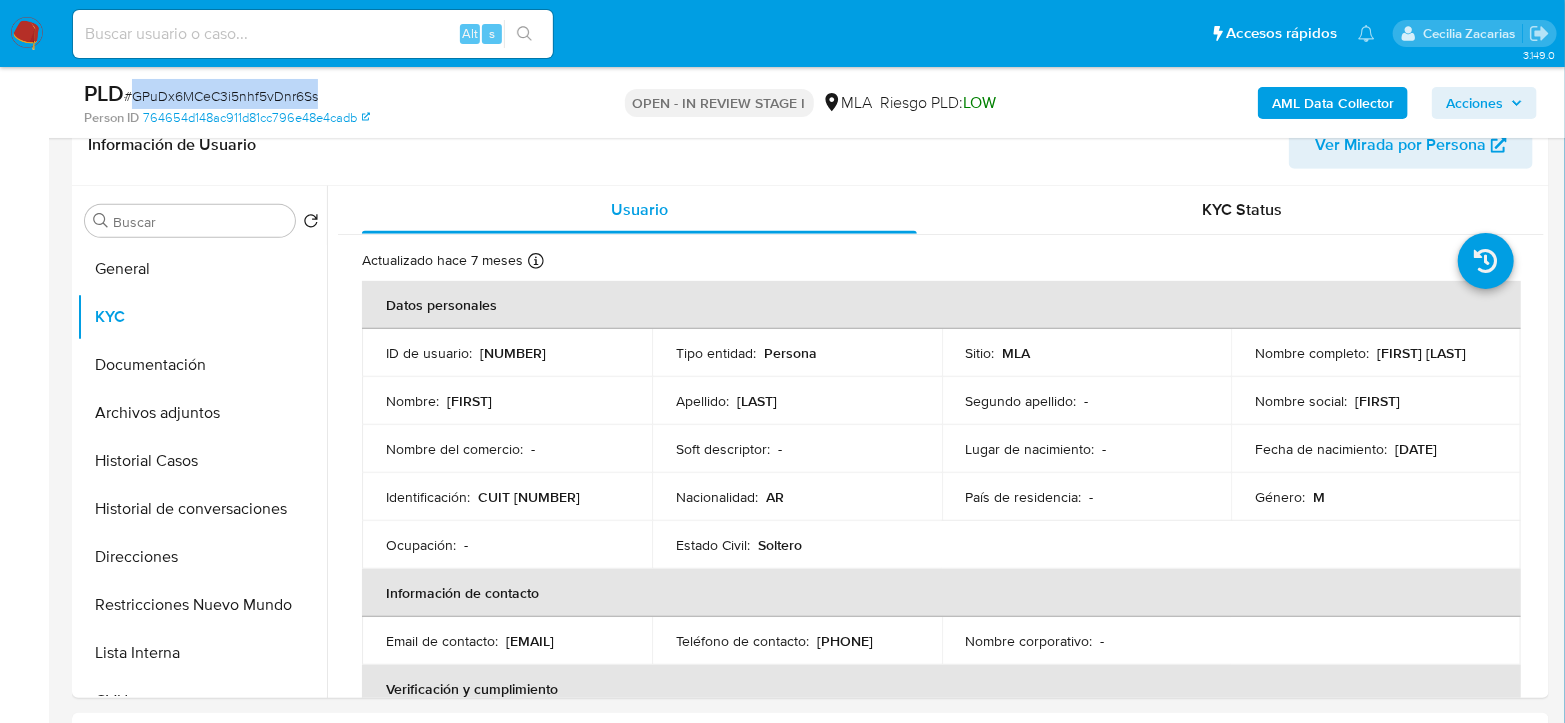 click on "# GPuDx6MCeC3i5nhf5vDnr6Ss" at bounding box center (221, 96) 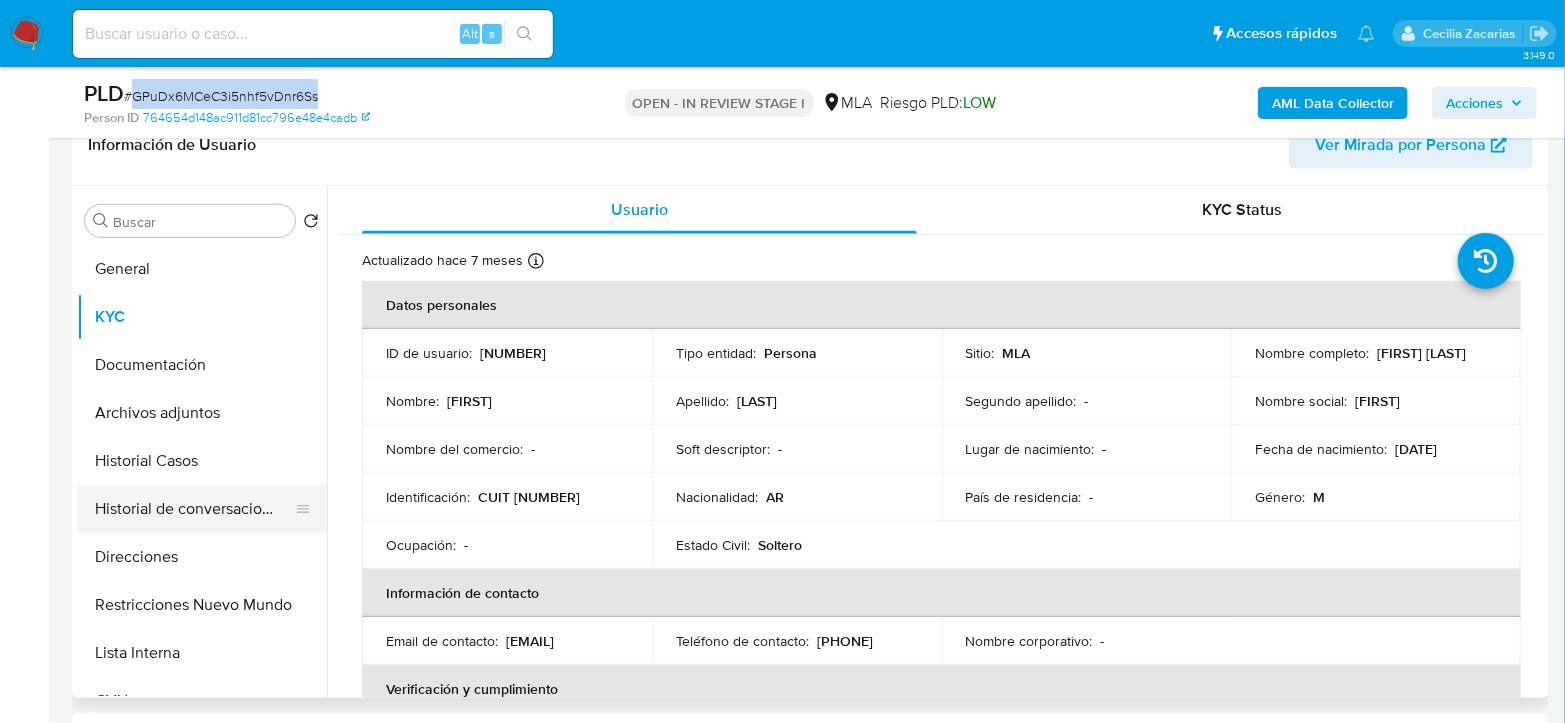 copy on "GPuDx6MCeC3i5nhf5vDnr6Ss" 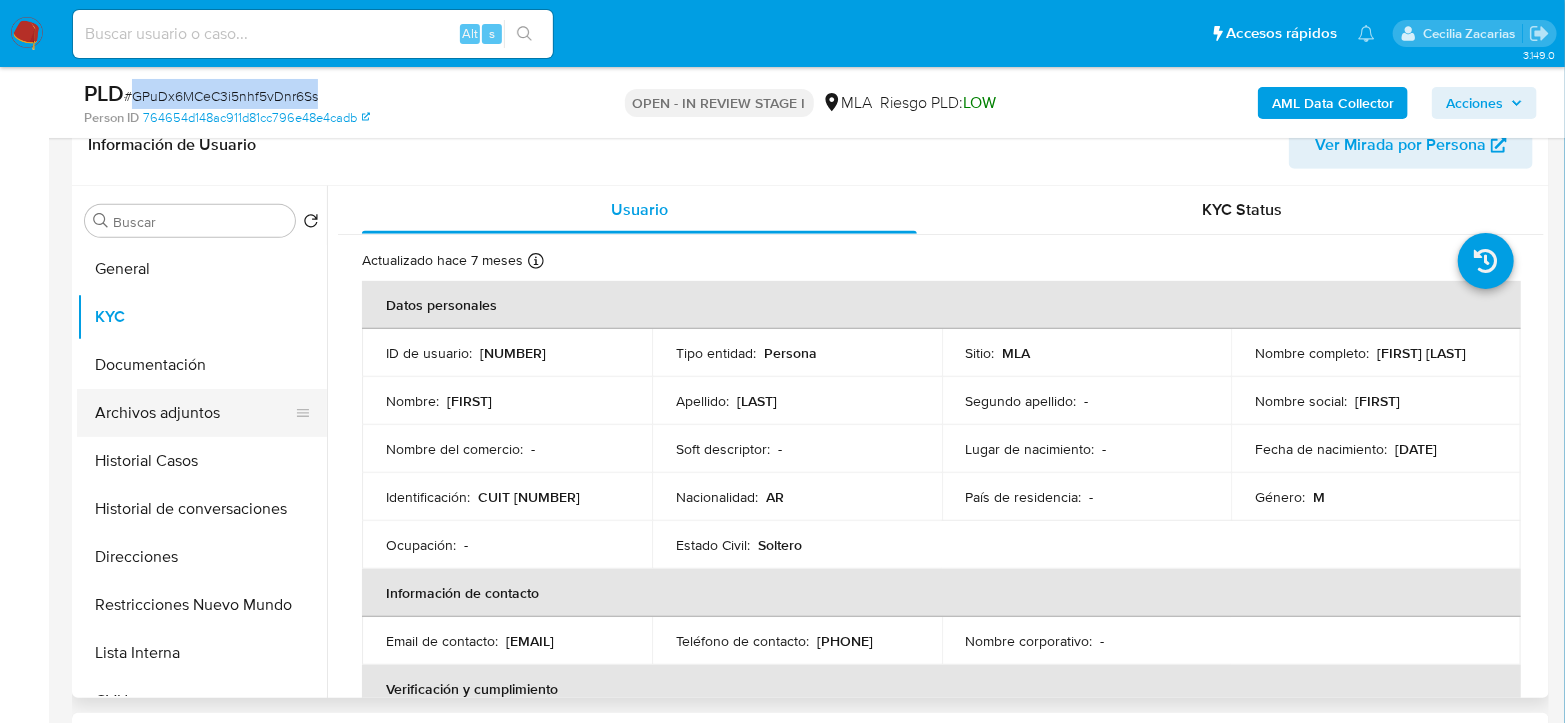 click on "Archivos adjuntos" at bounding box center [194, 413] 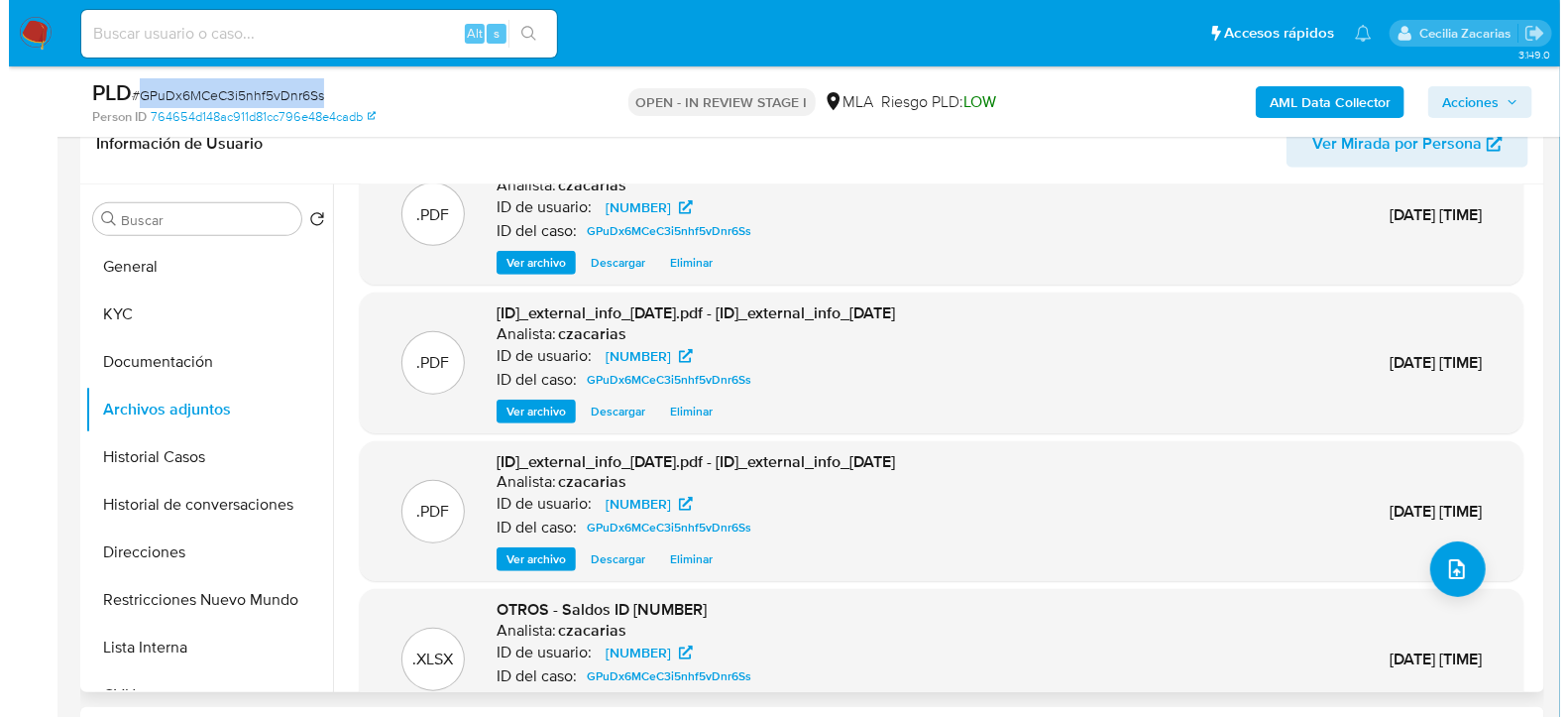 scroll, scrollTop: 86, scrollLeft: 0, axis: vertical 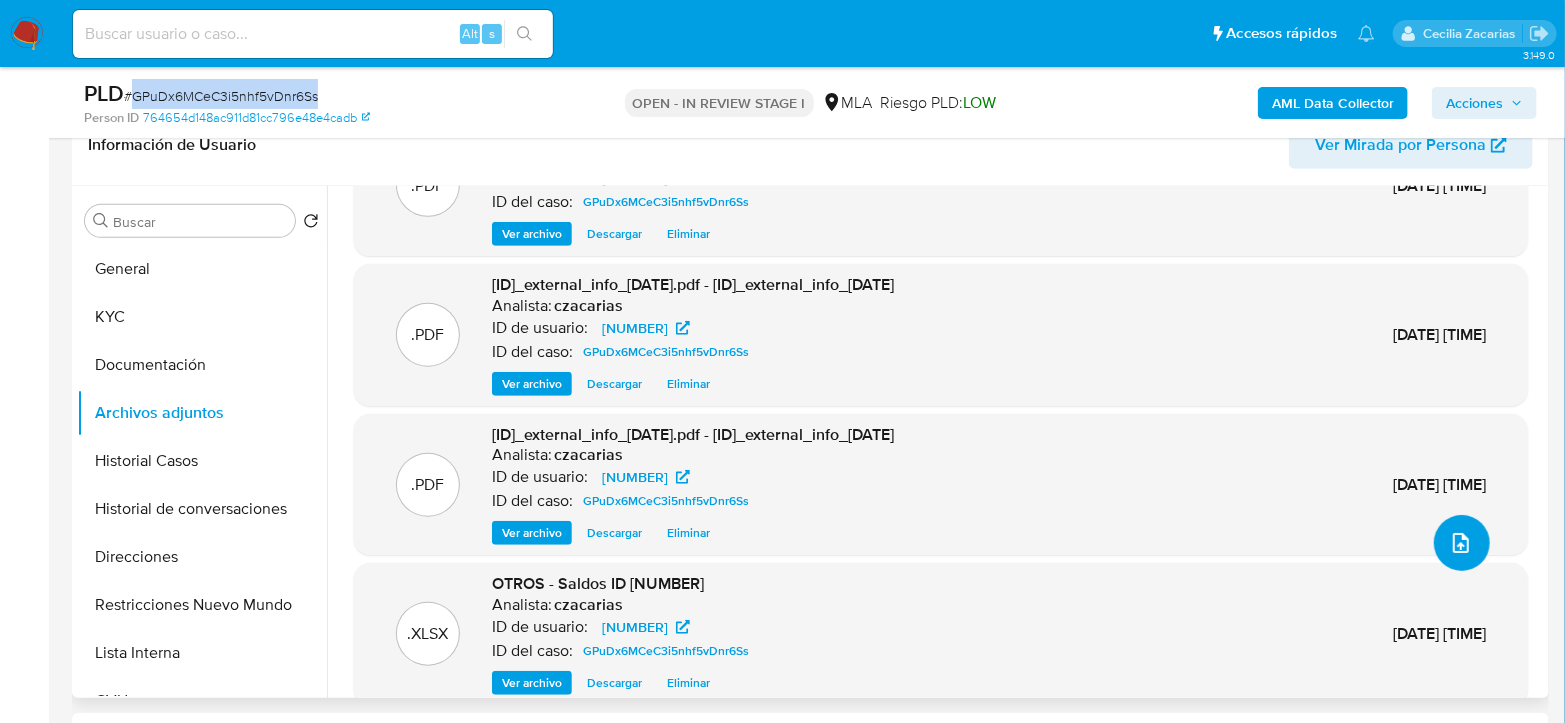 click 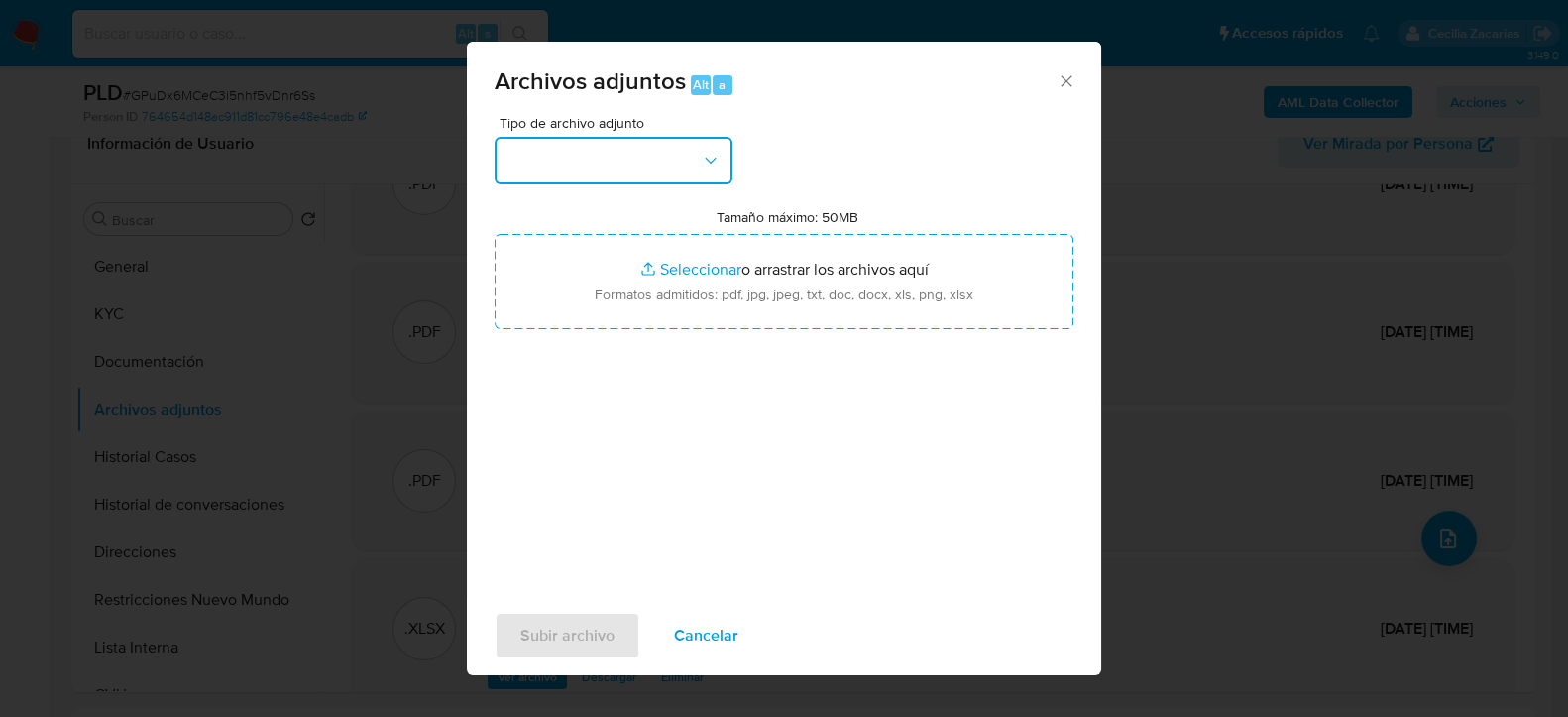 click at bounding box center (614, 161) 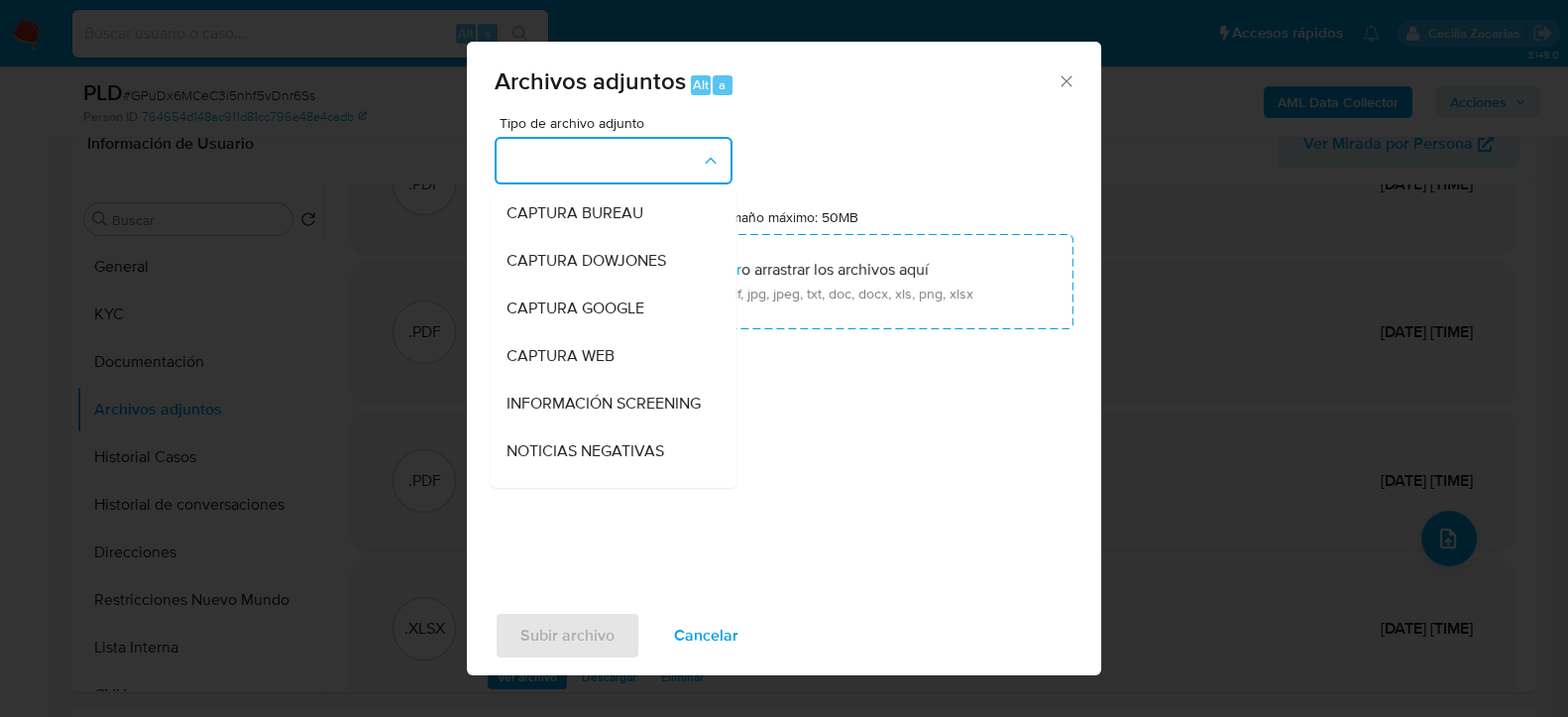 scroll, scrollTop: 330, scrollLeft: 0, axis: vertical 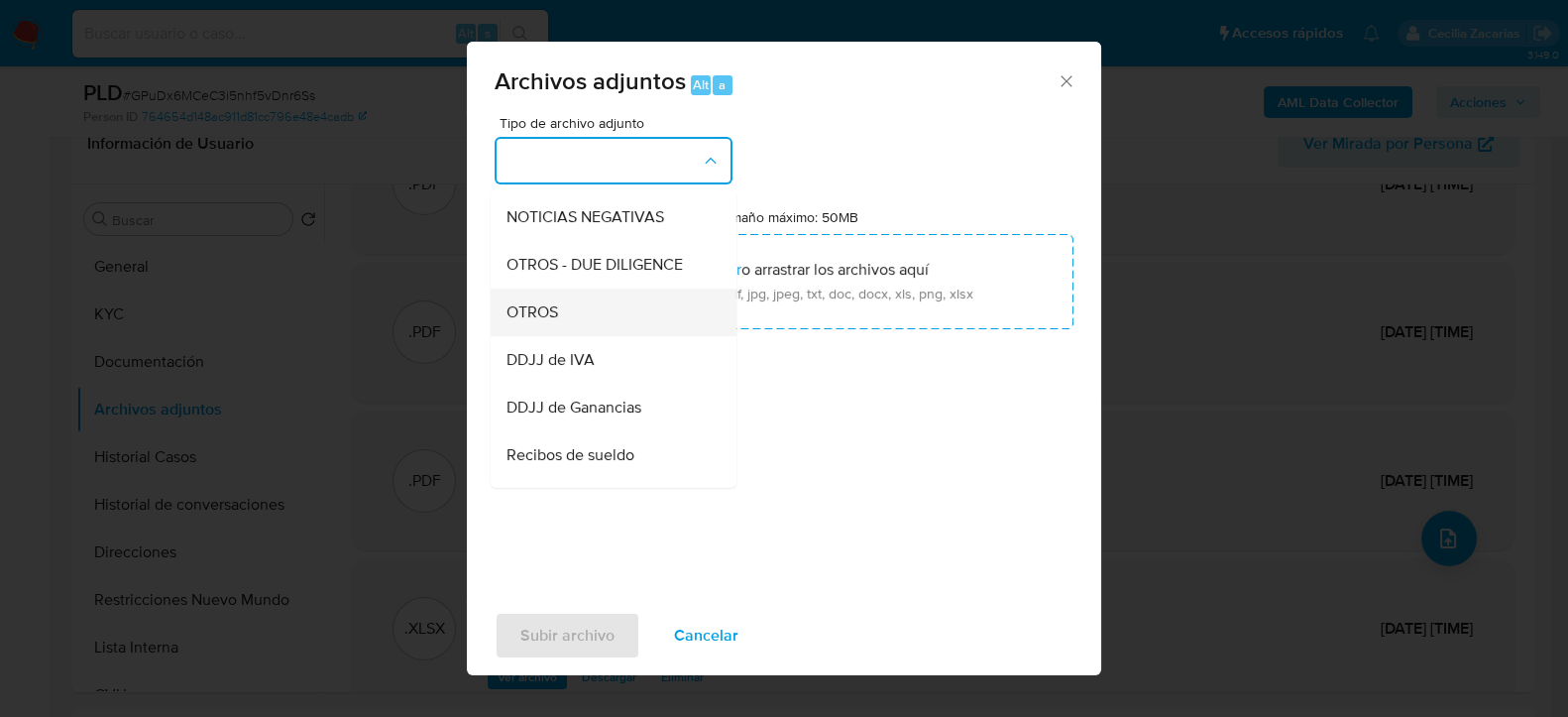 click on "OTROS" at bounding box center (608, 311) 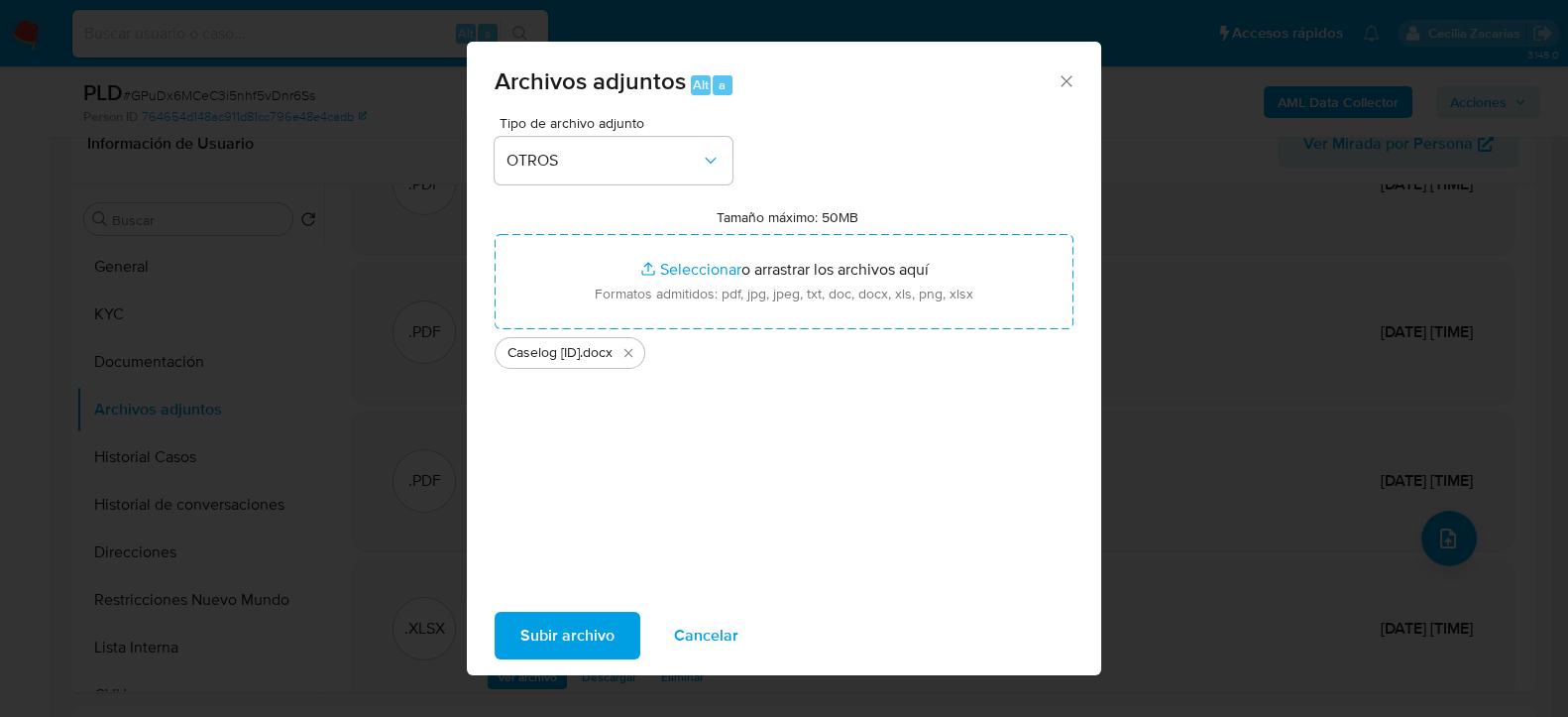 click on "Subir archivo" at bounding box center (567, 636) 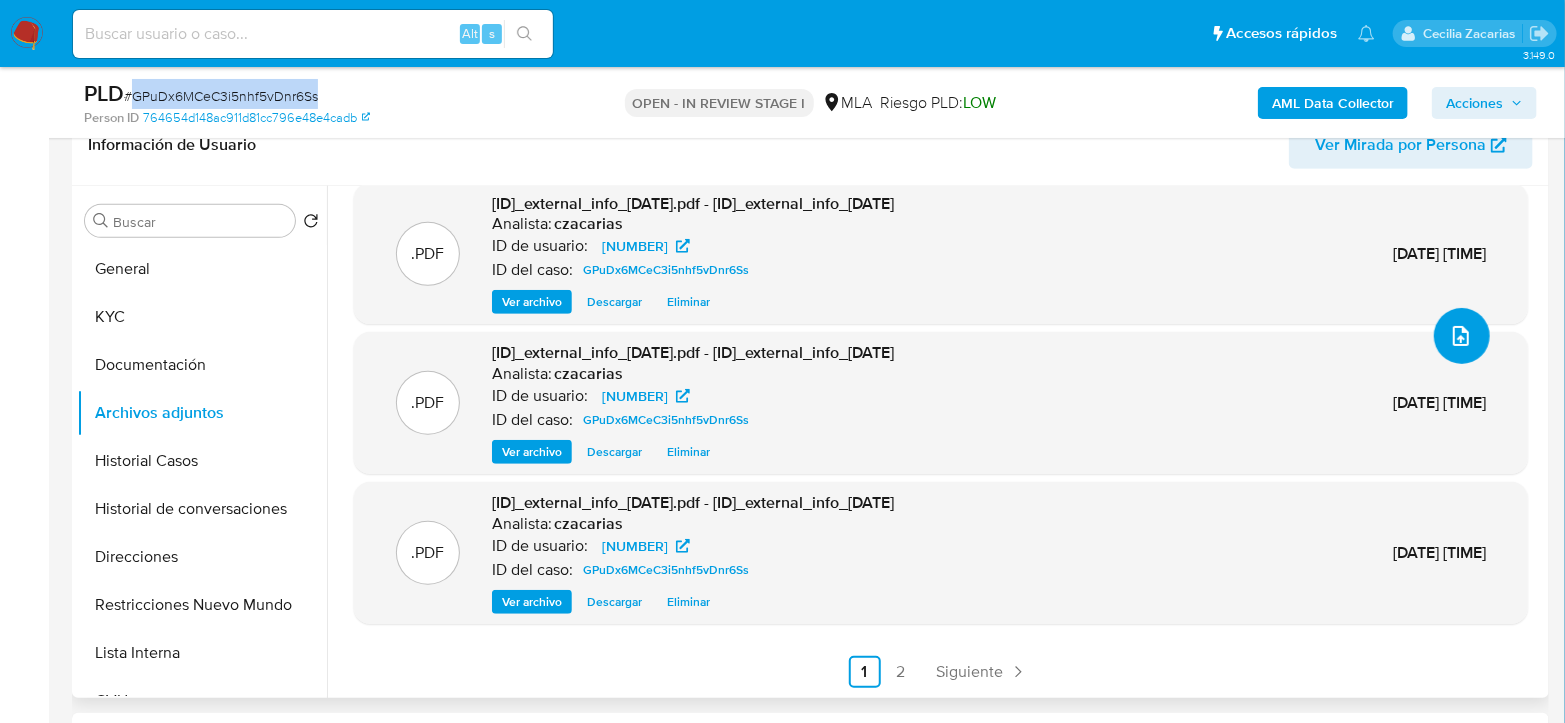 scroll, scrollTop: 380, scrollLeft: 0, axis: vertical 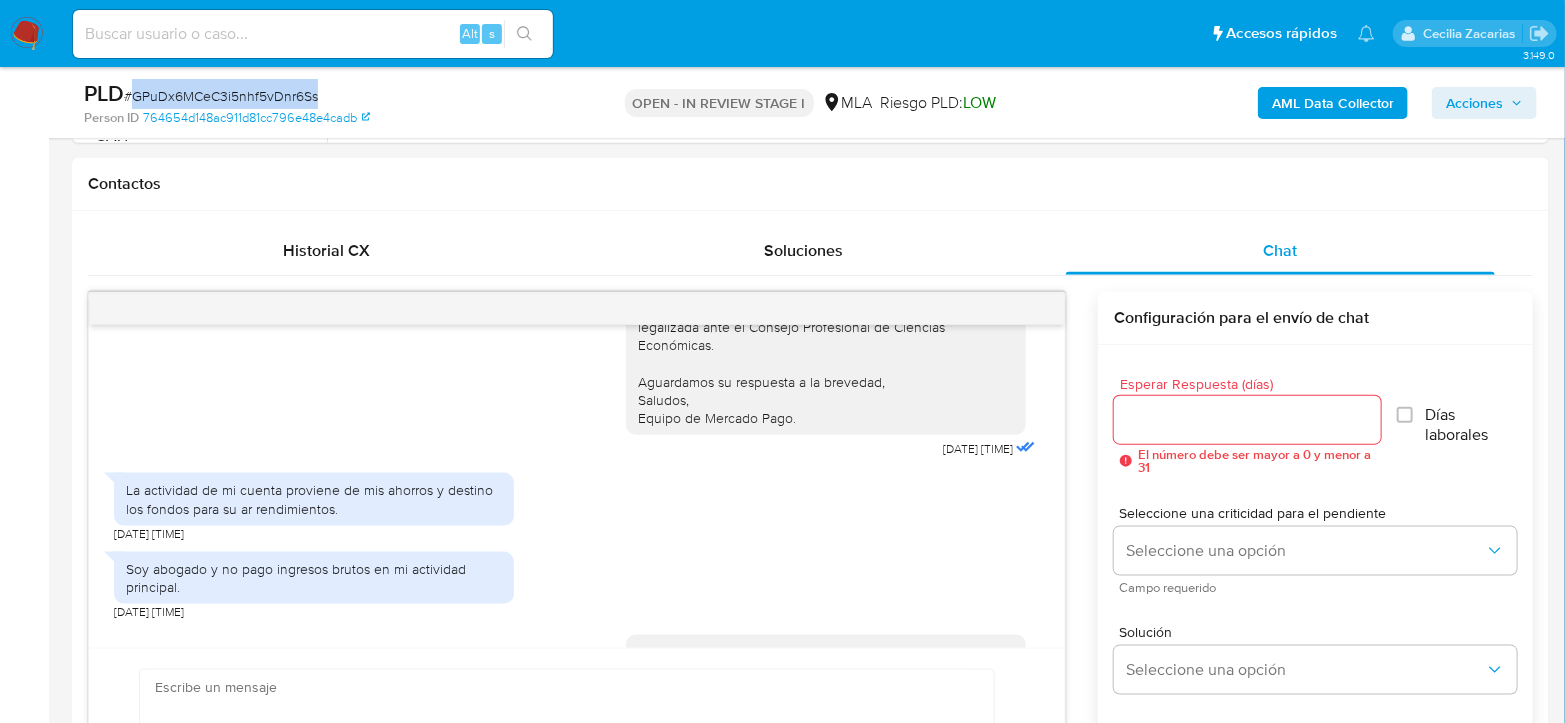 click on "Acciones" at bounding box center [1474, 103] 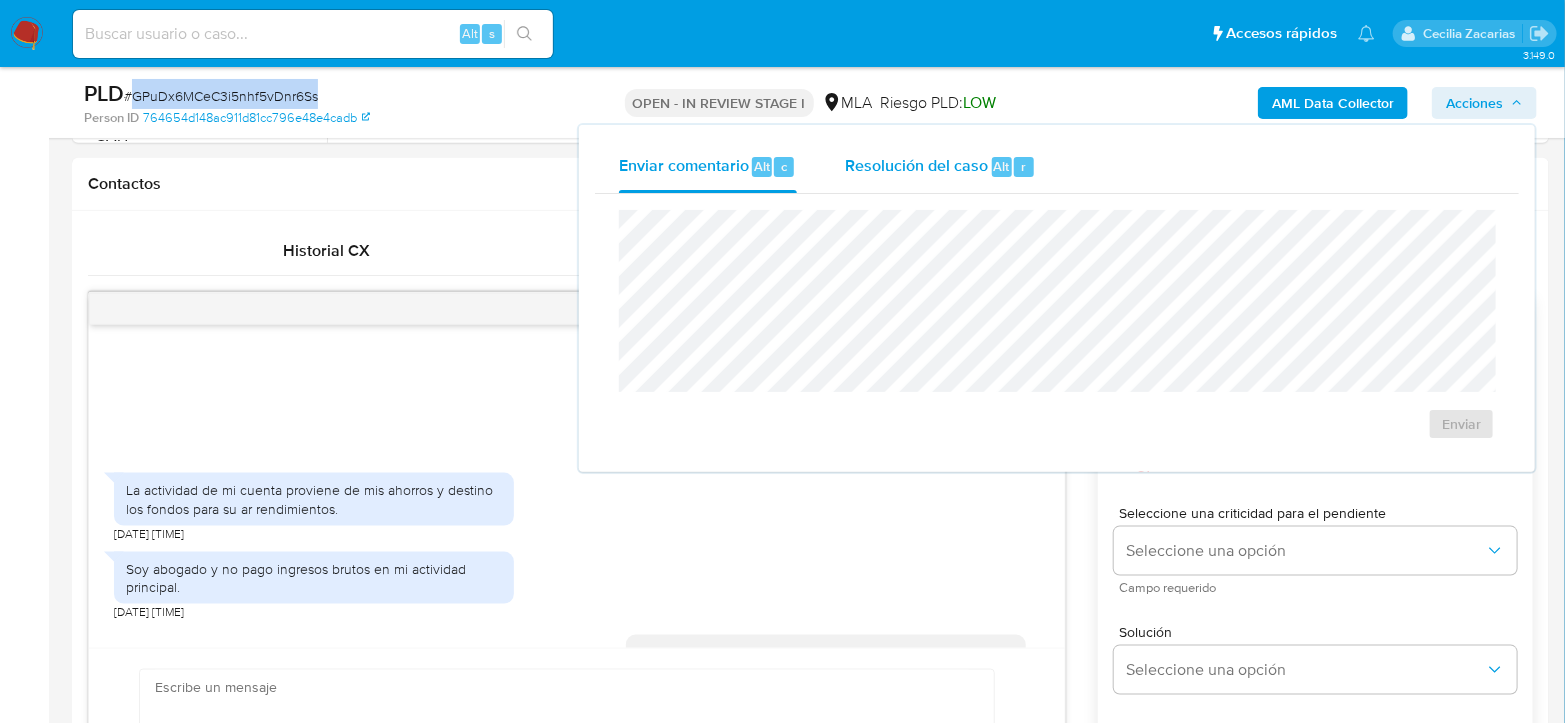 click on "Alt" at bounding box center (1002, 167) 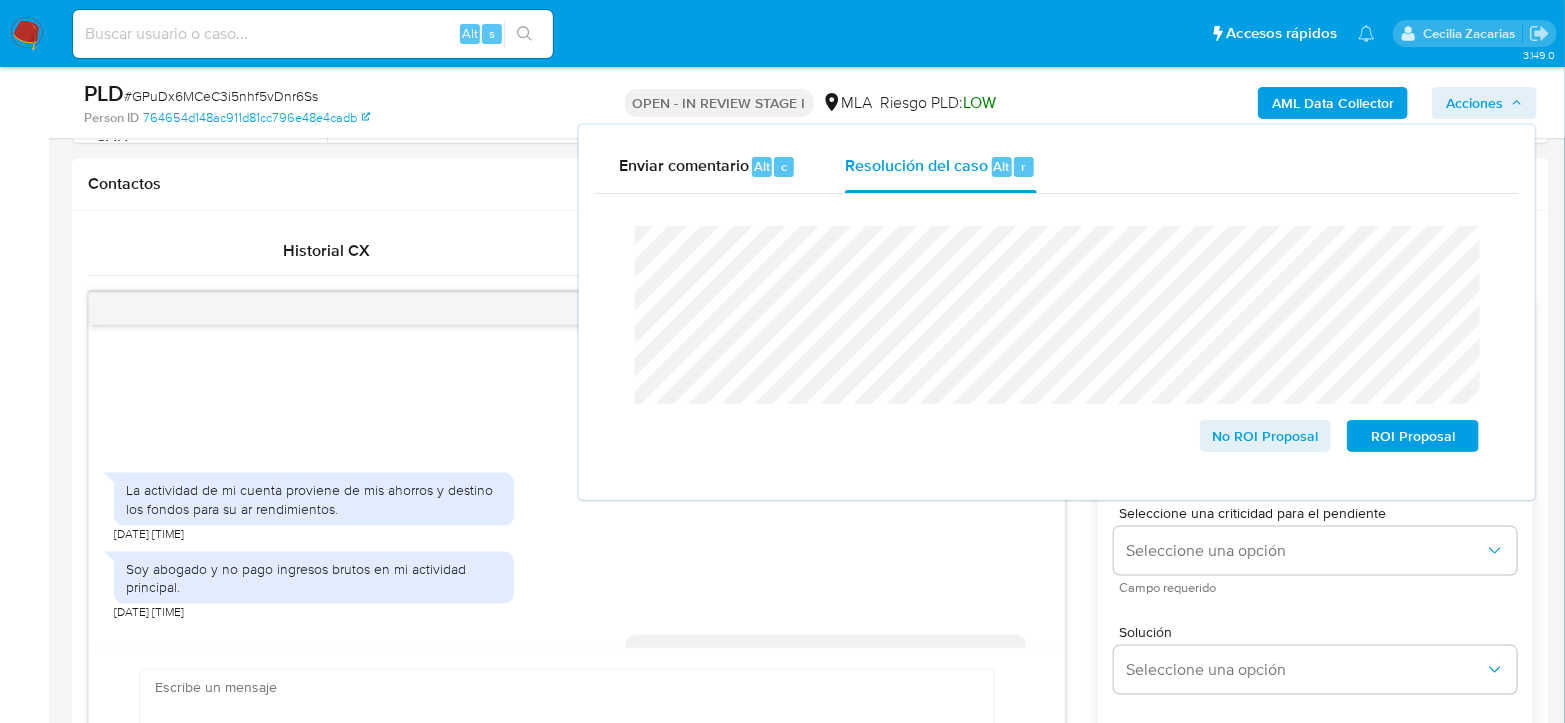 click on "# GPuDx6MCeC3i5nhf5vDnr6Ss" at bounding box center [221, 96] 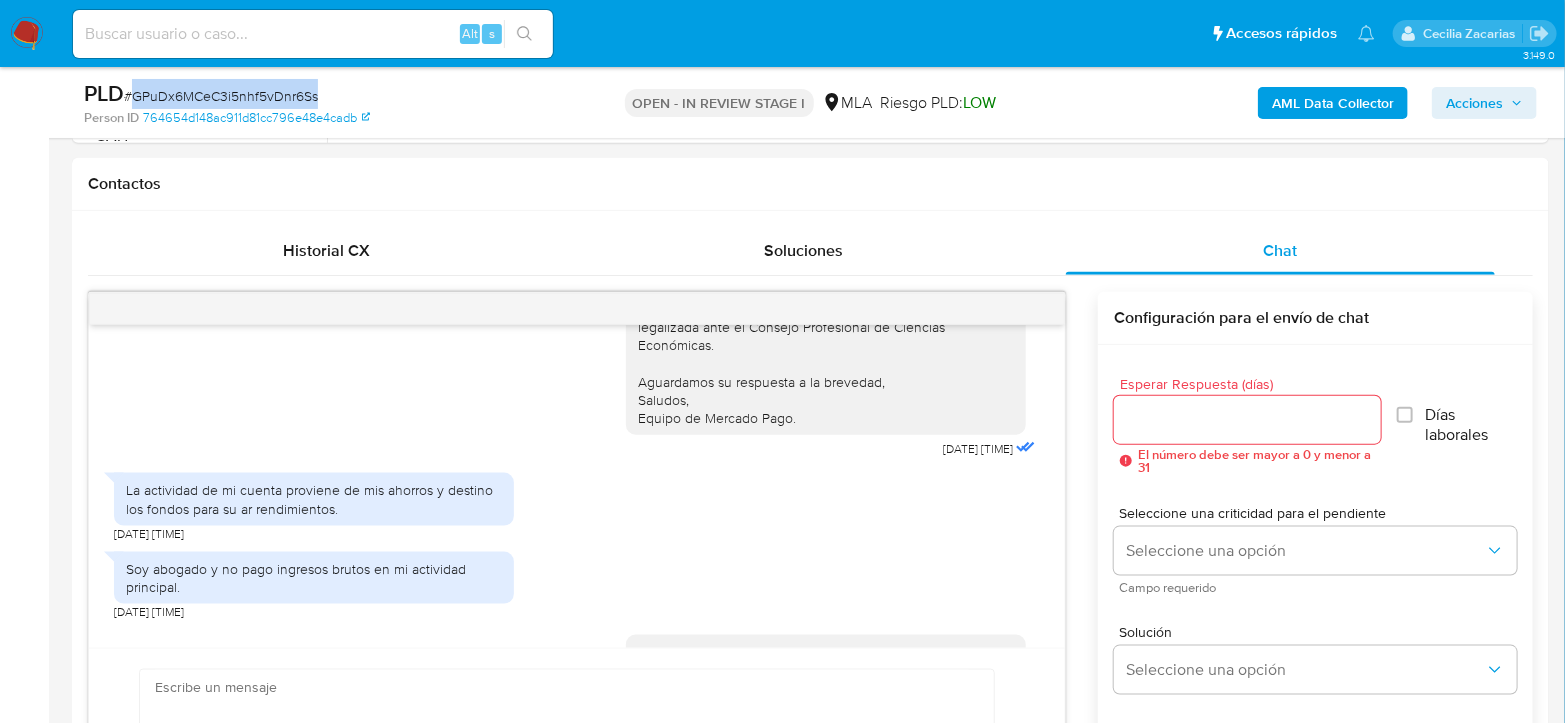 click on "# GPuDx6MCeC3i5nhf5vDnr6Ss" at bounding box center [221, 96] 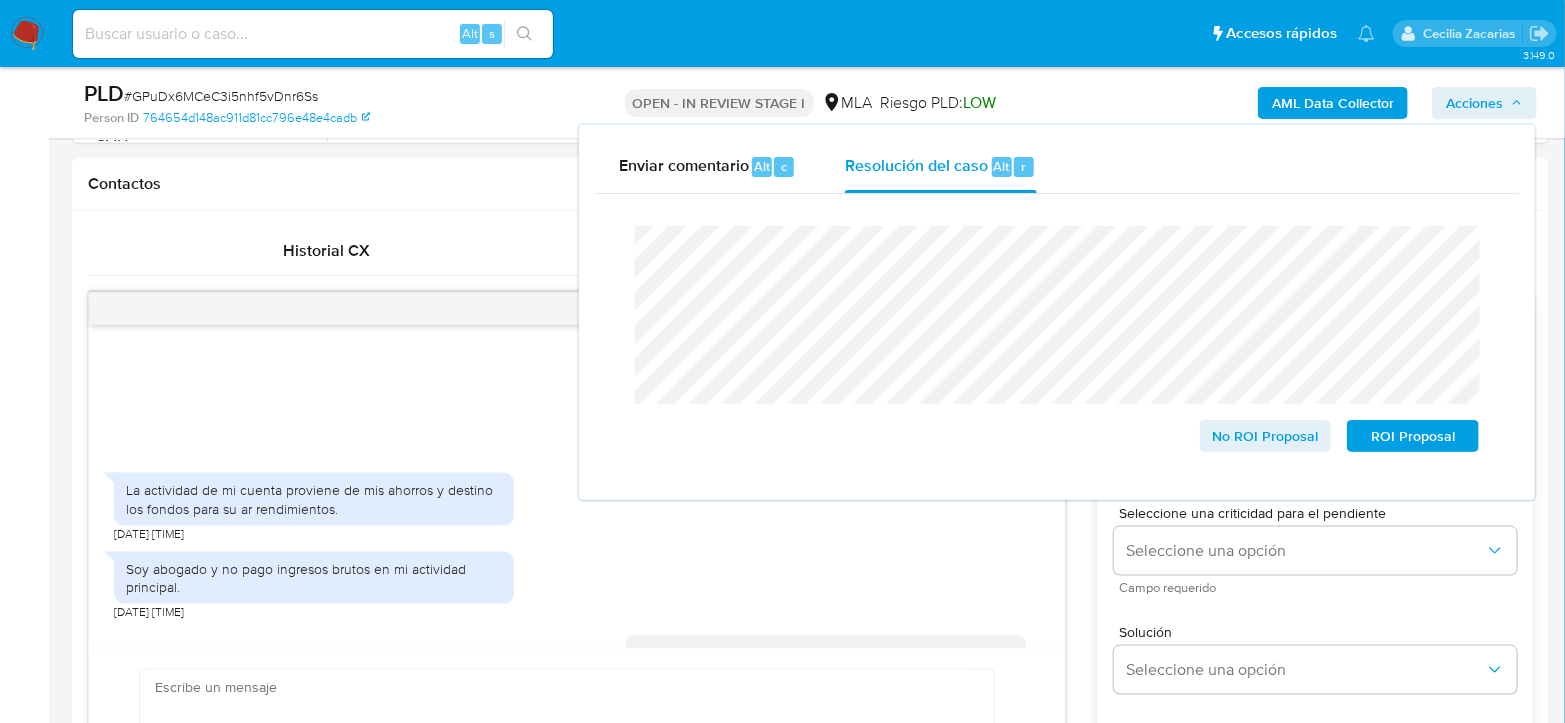 click on "Bandeja Tablero Screening Búsqueda en Listas Watchlist Herramientas Operaciones masivas Reportes Mulan Buscador de personas Consolidado" at bounding box center (24, 1254) 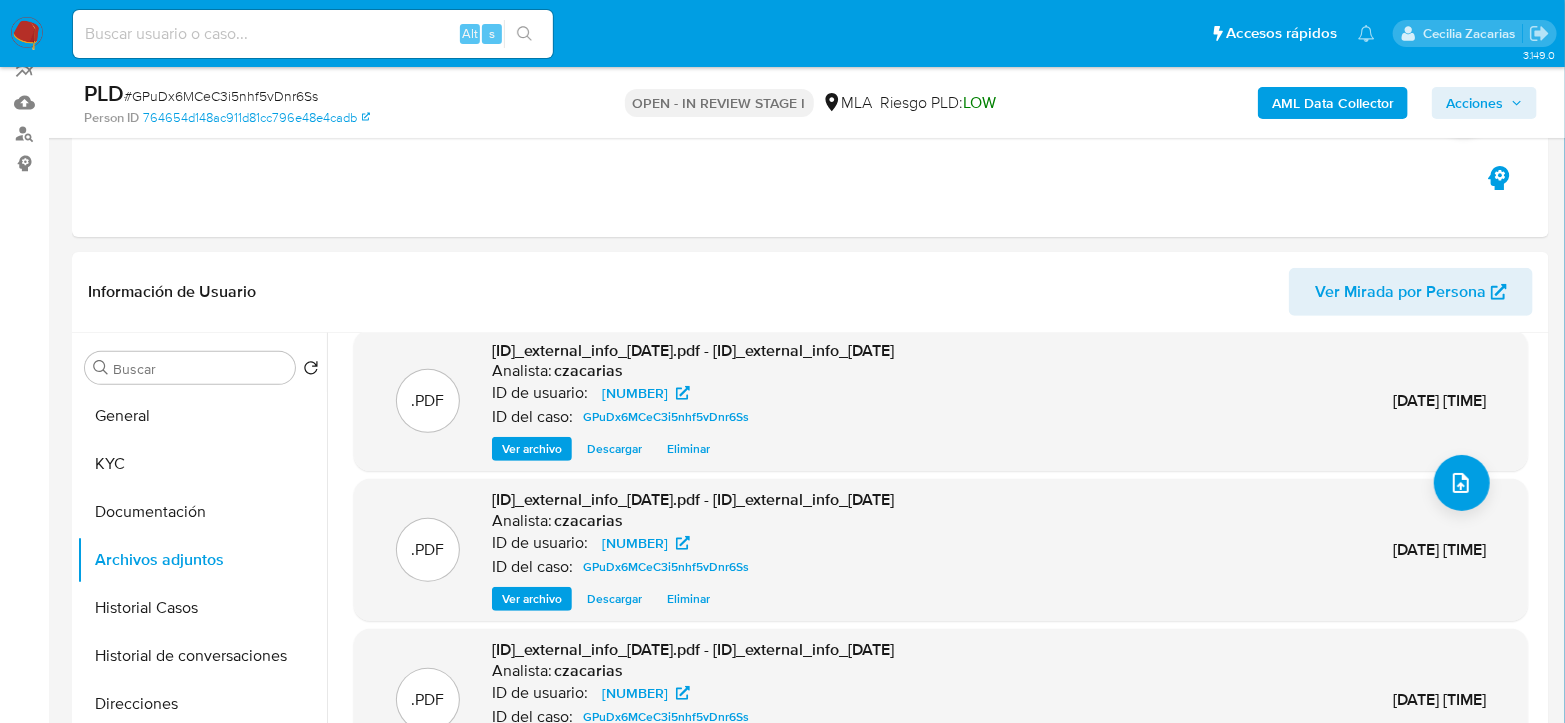 scroll, scrollTop: 222, scrollLeft: 0, axis: vertical 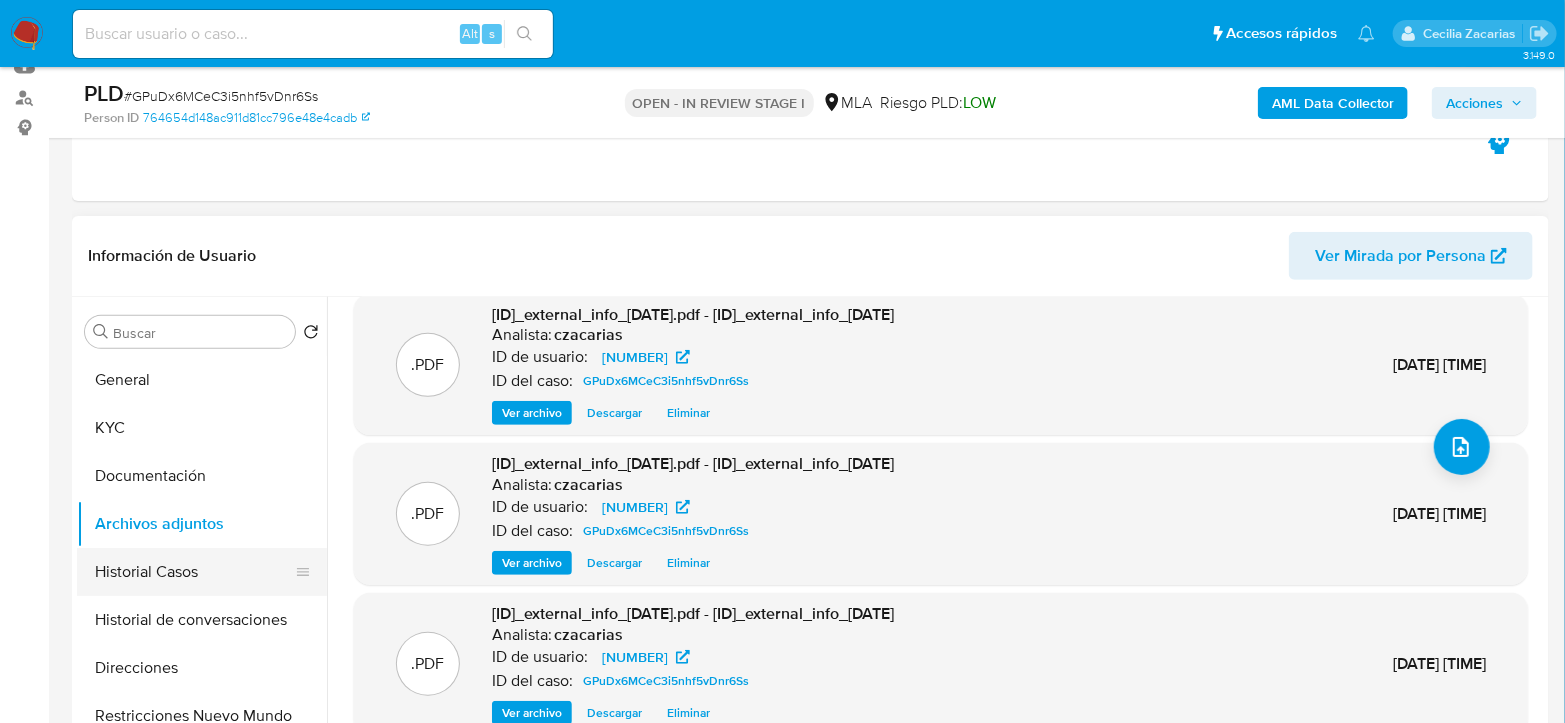 click on "Historial Casos" at bounding box center [194, 572] 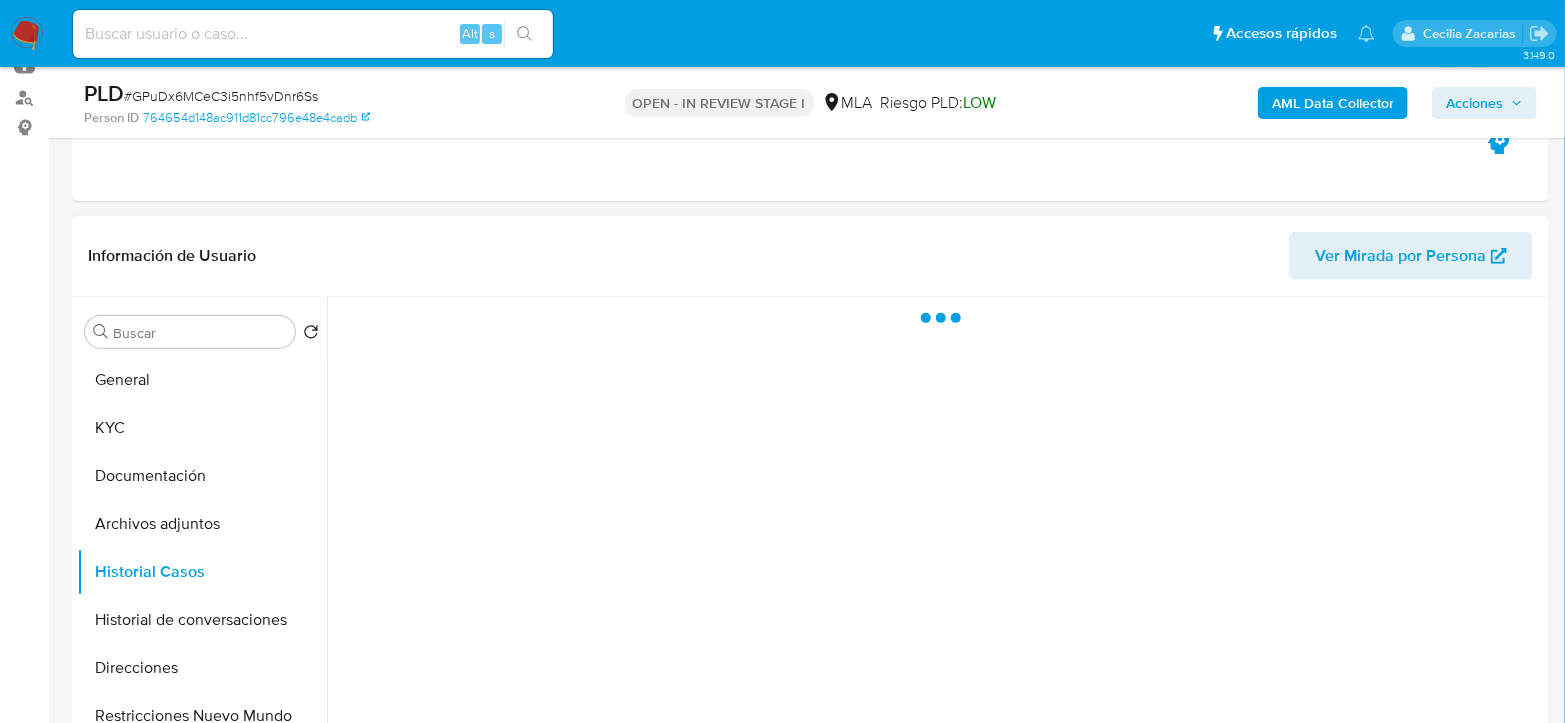 scroll, scrollTop: 0, scrollLeft: 0, axis: both 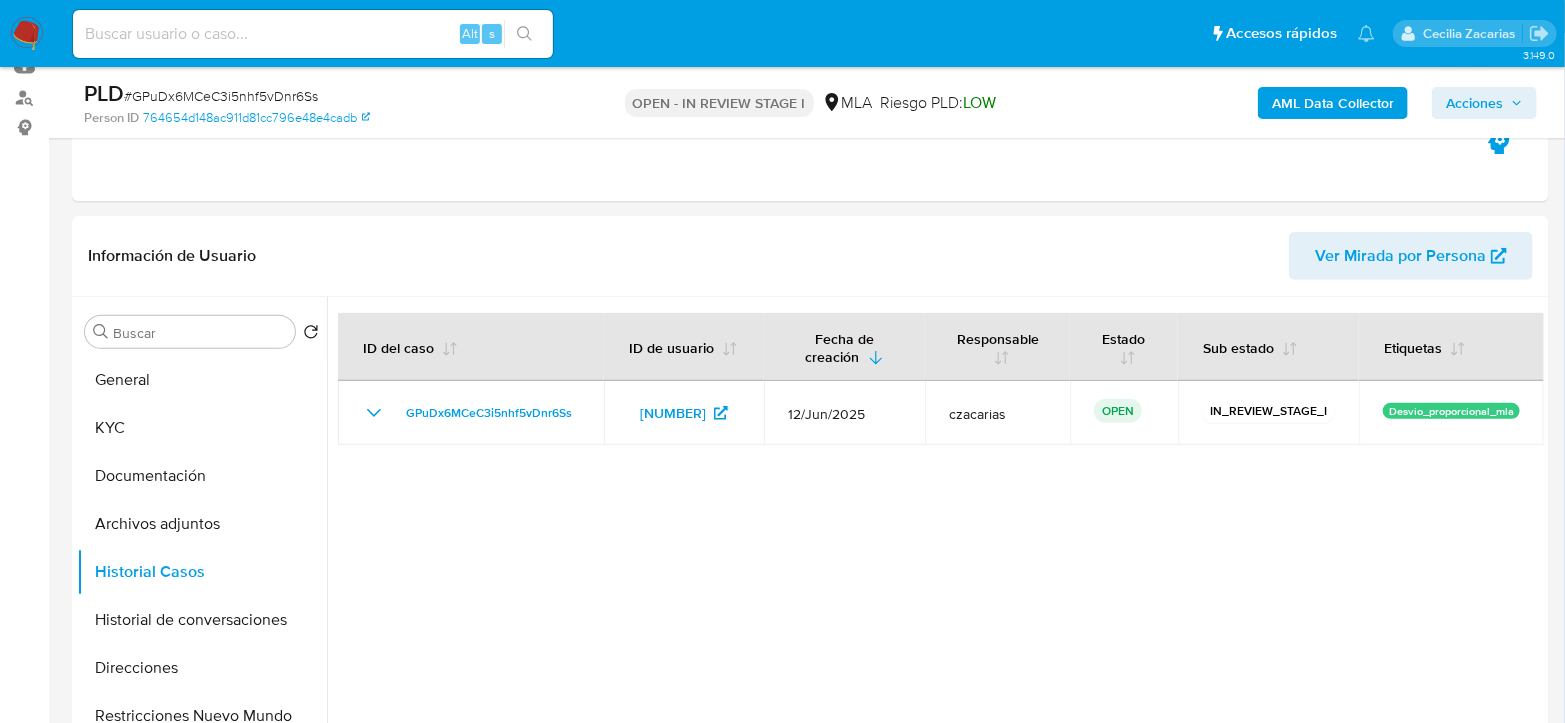 click on "Acciones" at bounding box center [1474, 103] 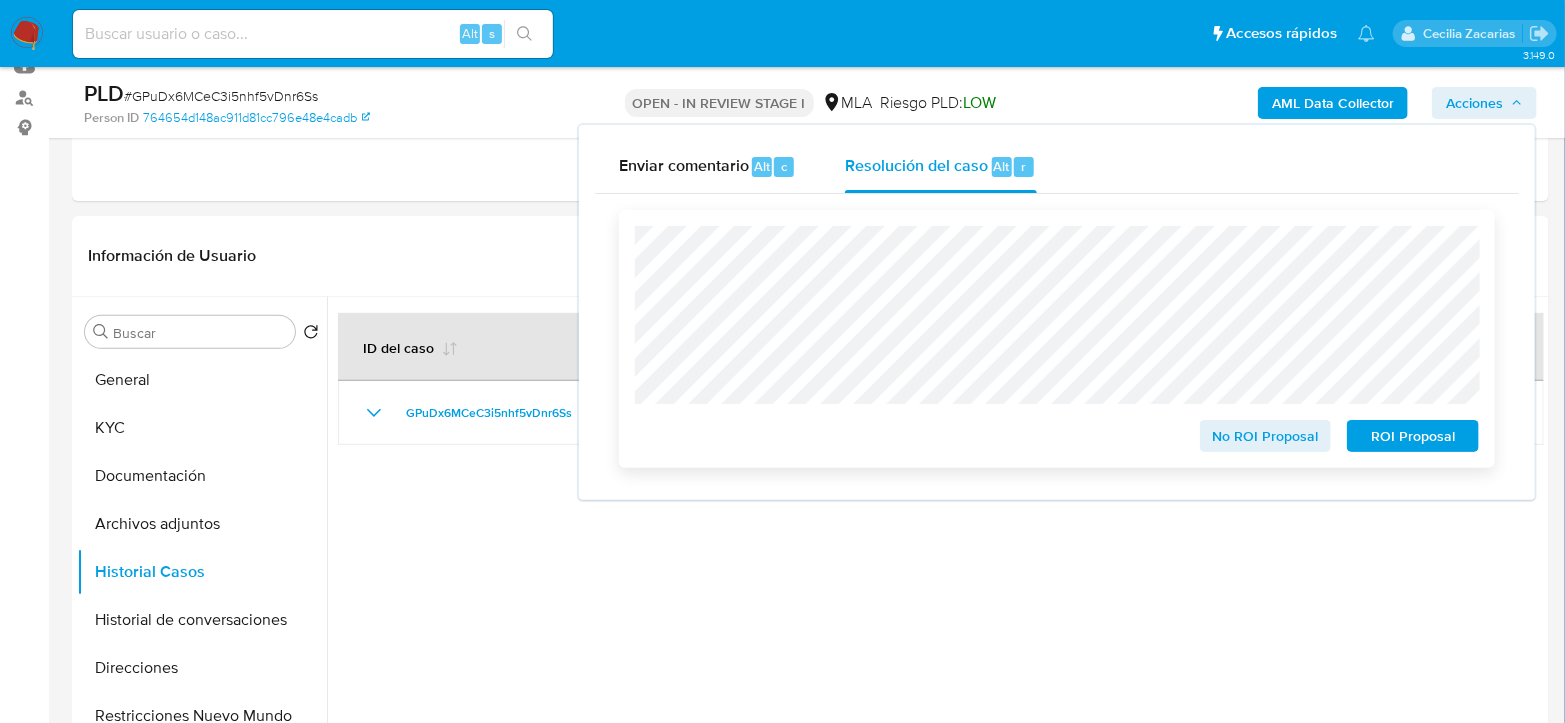 click on "No ROI Proposal" at bounding box center (1266, 436) 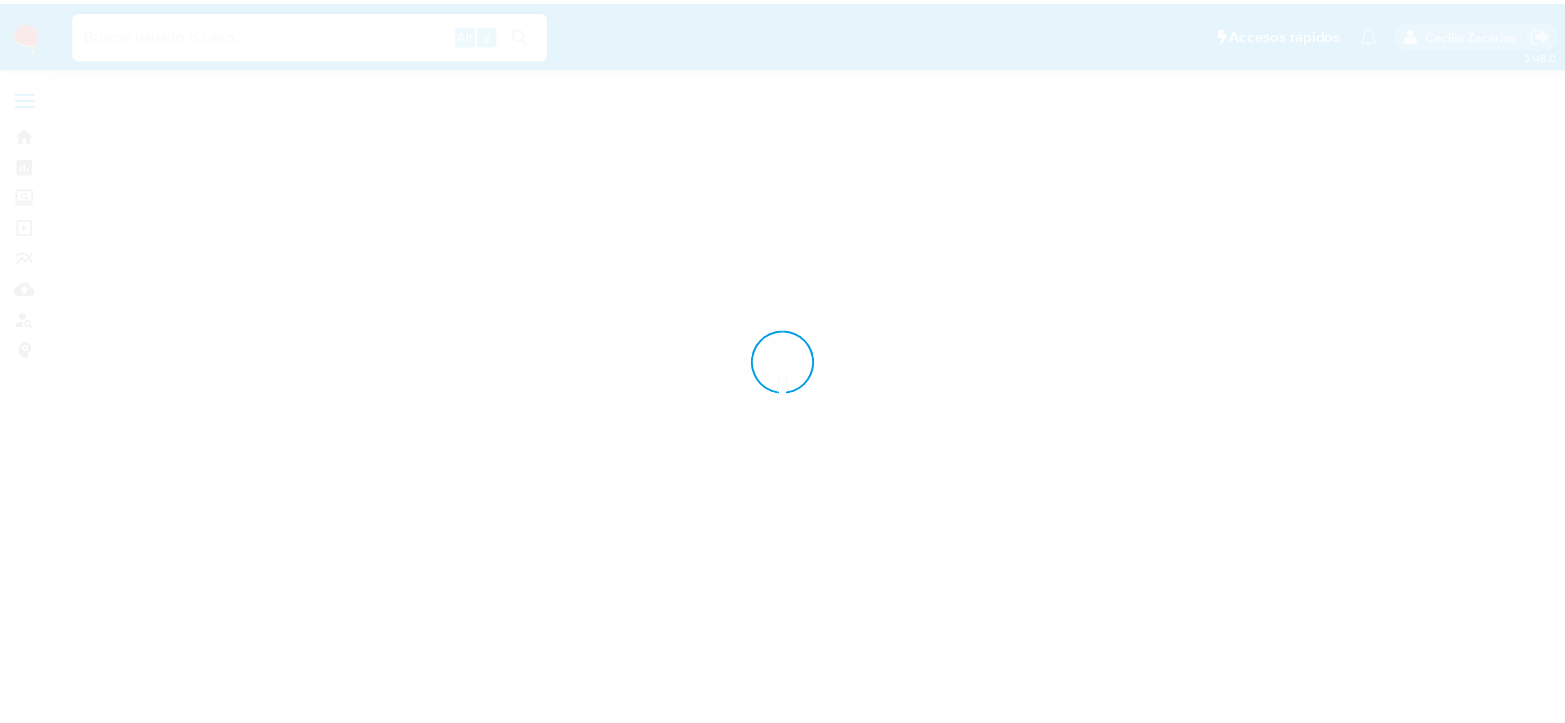 scroll, scrollTop: 0, scrollLeft: 0, axis: both 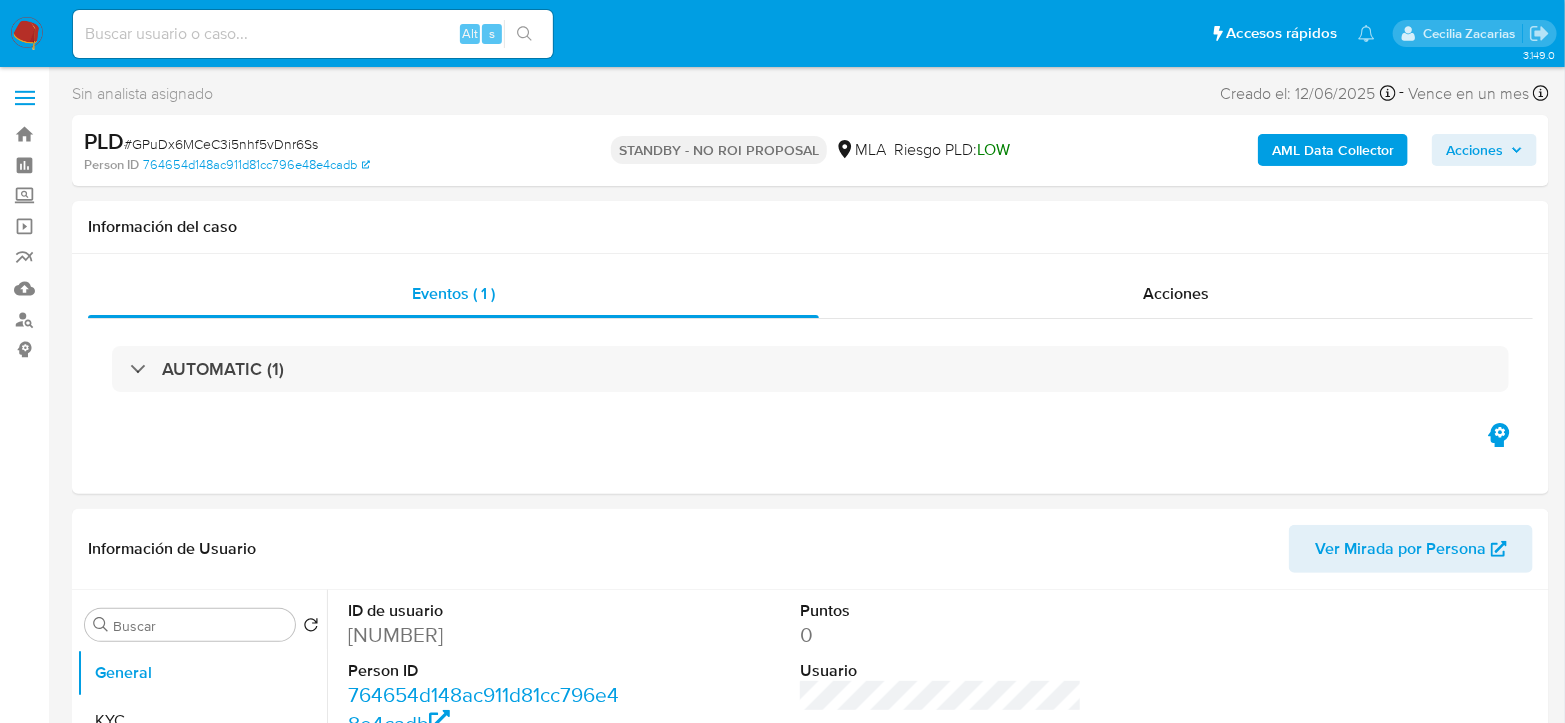 select on "10" 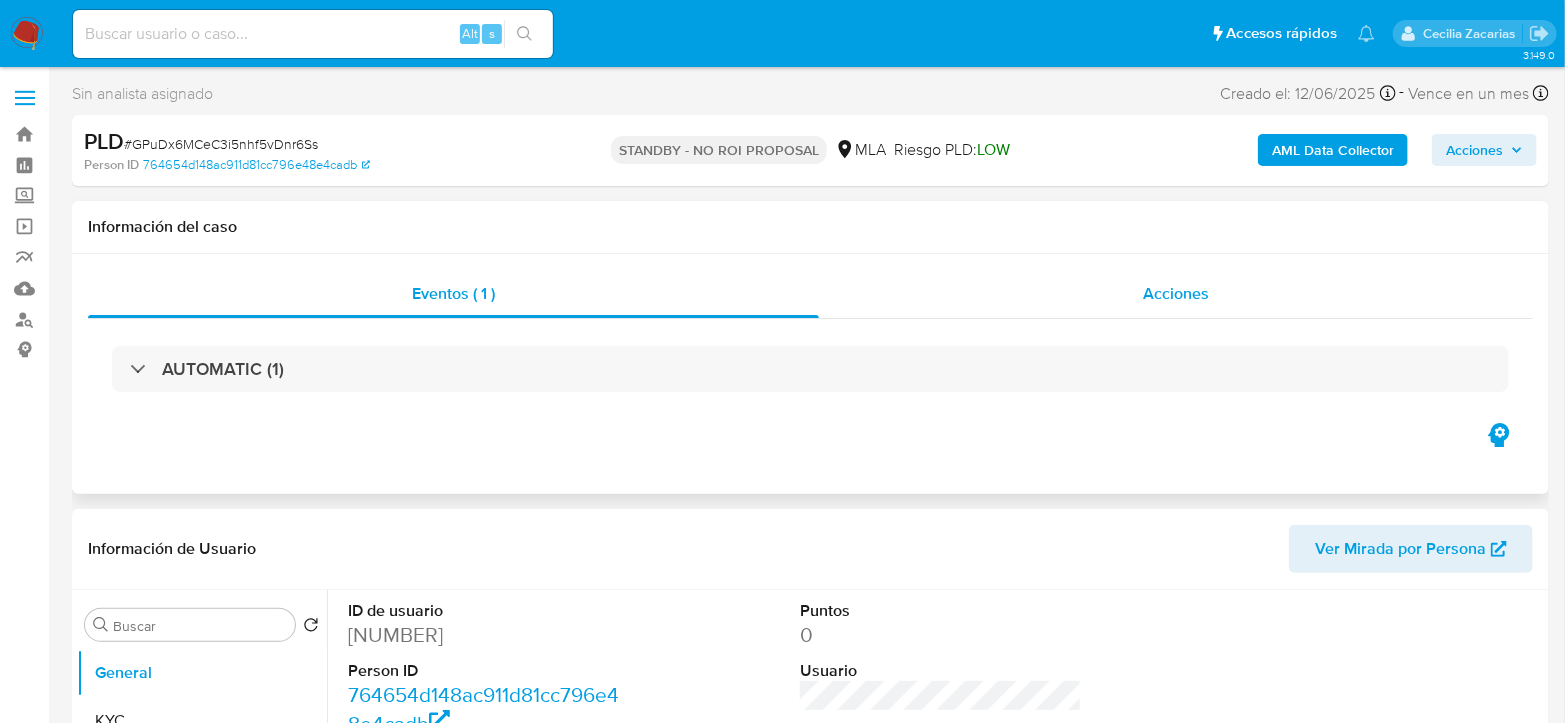 click on "Acciones" at bounding box center [1176, 293] 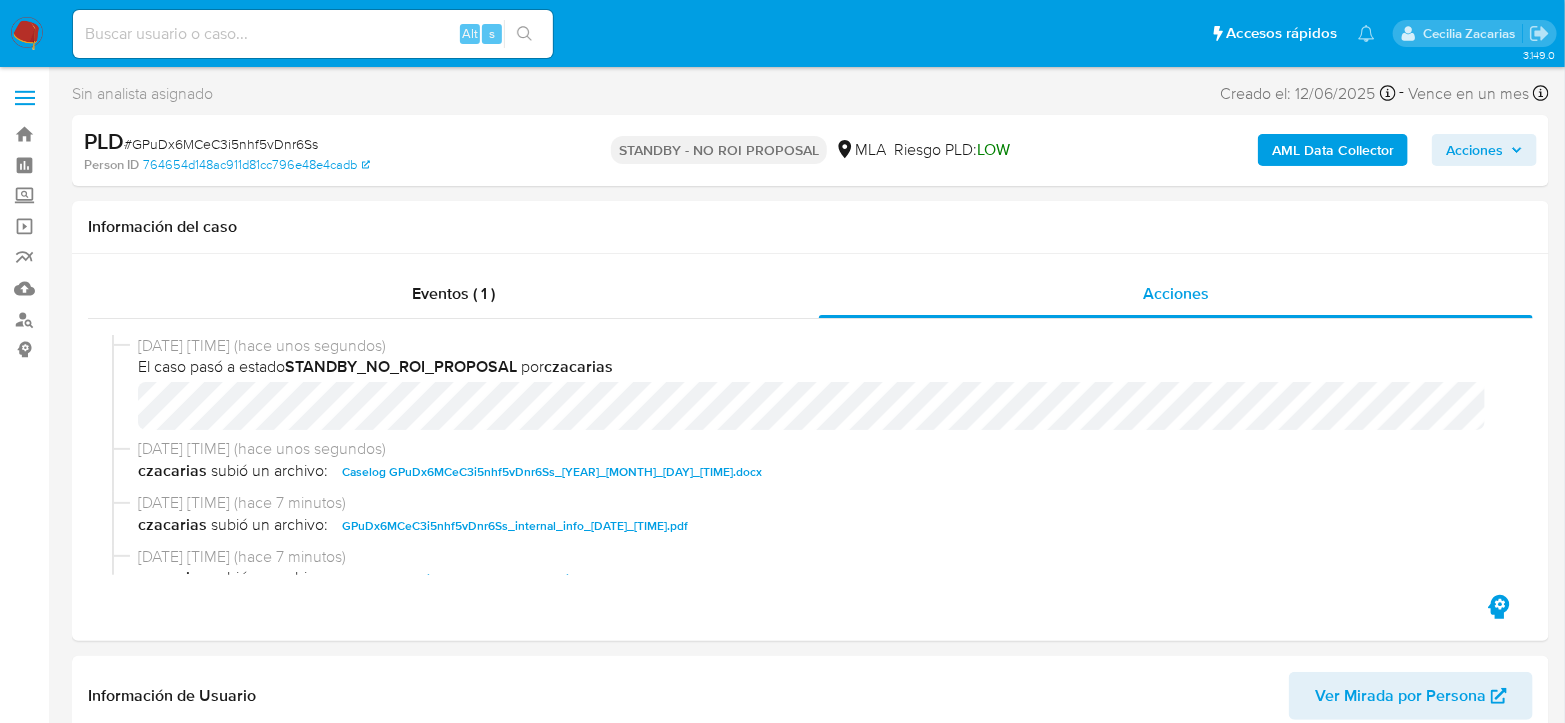 click on "Pausado Ver notificaciones Alt s Accesos rápidos   Presiona las siguientes teclas para acceder a algunas de las funciones Buscar caso o usuario Alt s Volver al home Alt h Agregar un comentario Alt c Agregar un archivo adjunto Alt a [FIRST] [LAST]" at bounding box center (782, 33) 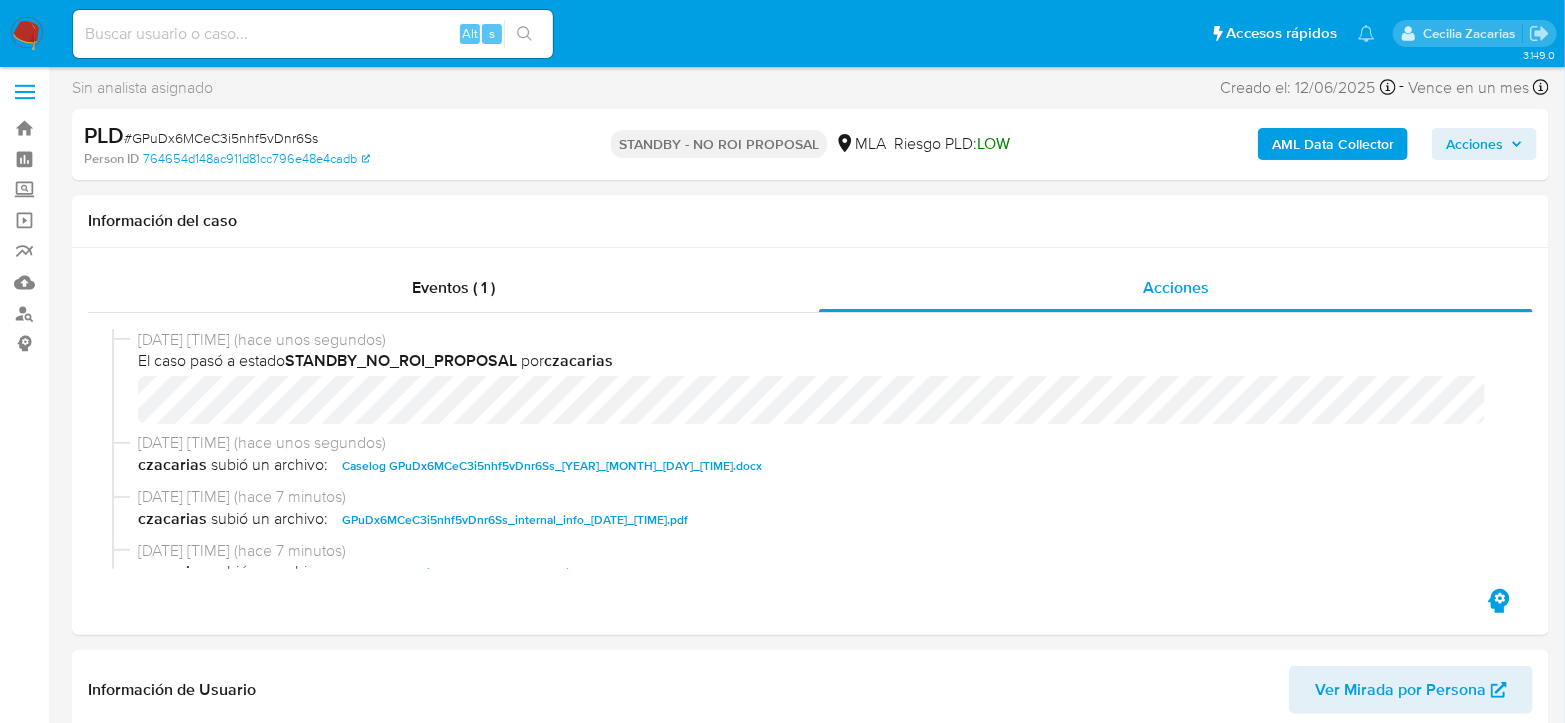 scroll, scrollTop: 111, scrollLeft: 0, axis: vertical 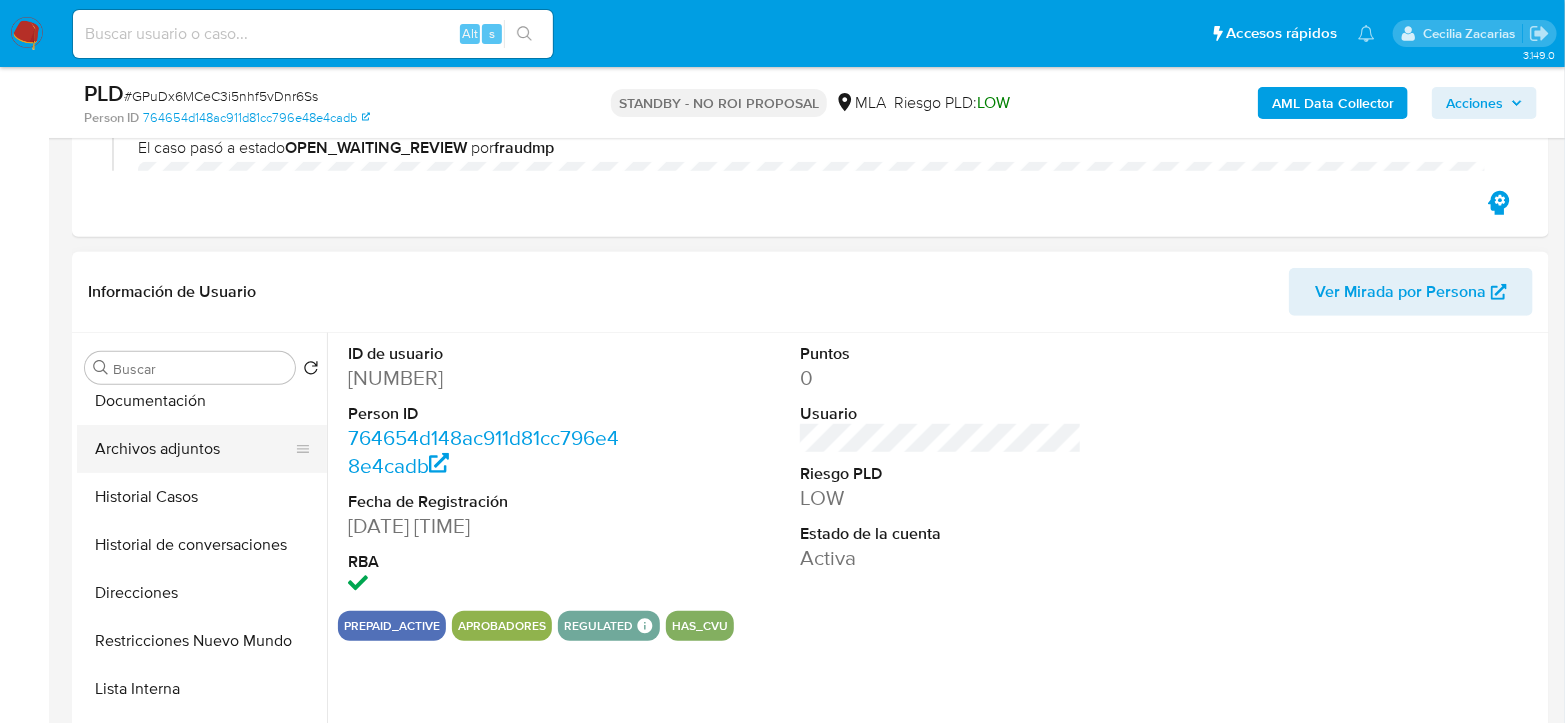 click on "Archivos adjuntos" at bounding box center [194, 449] 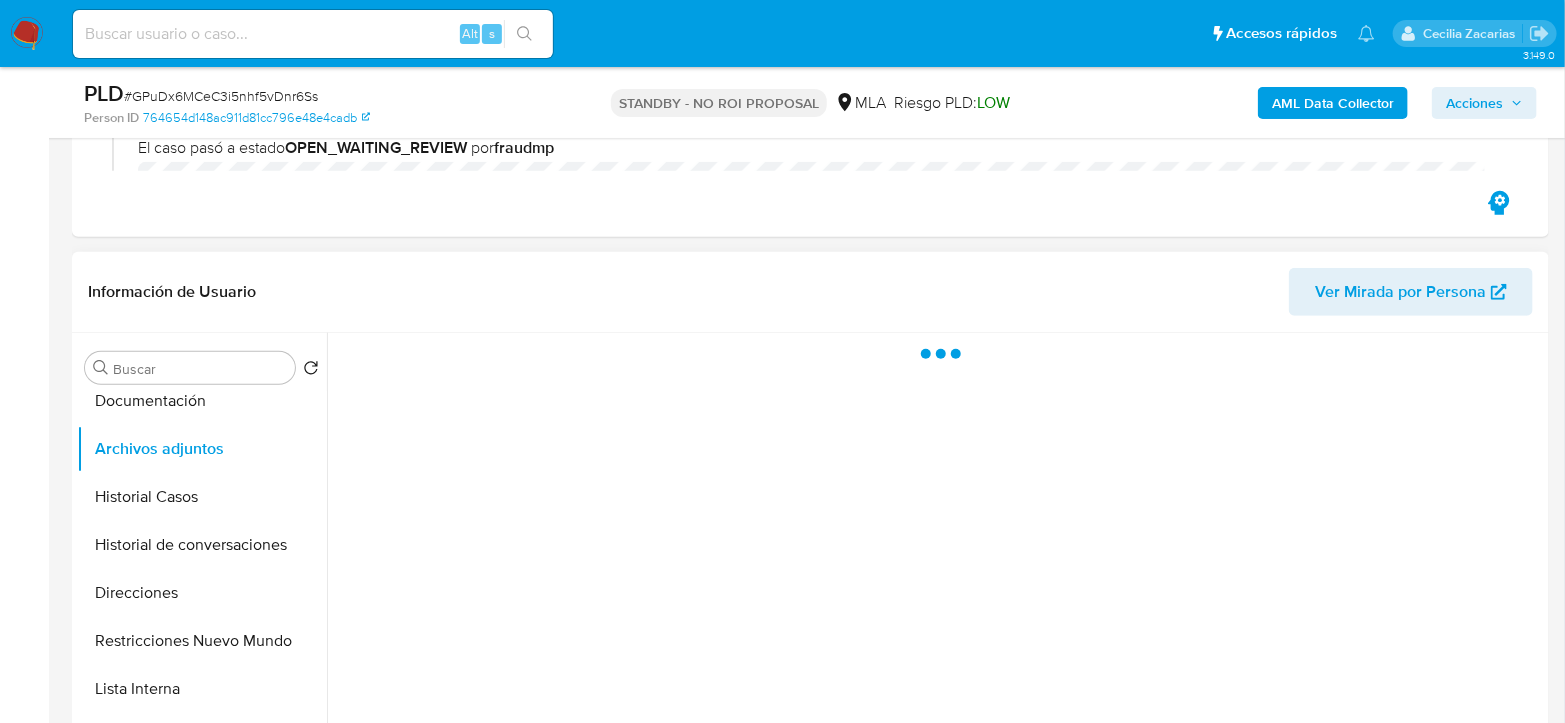 scroll, scrollTop: 444, scrollLeft: 0, axis: vertical 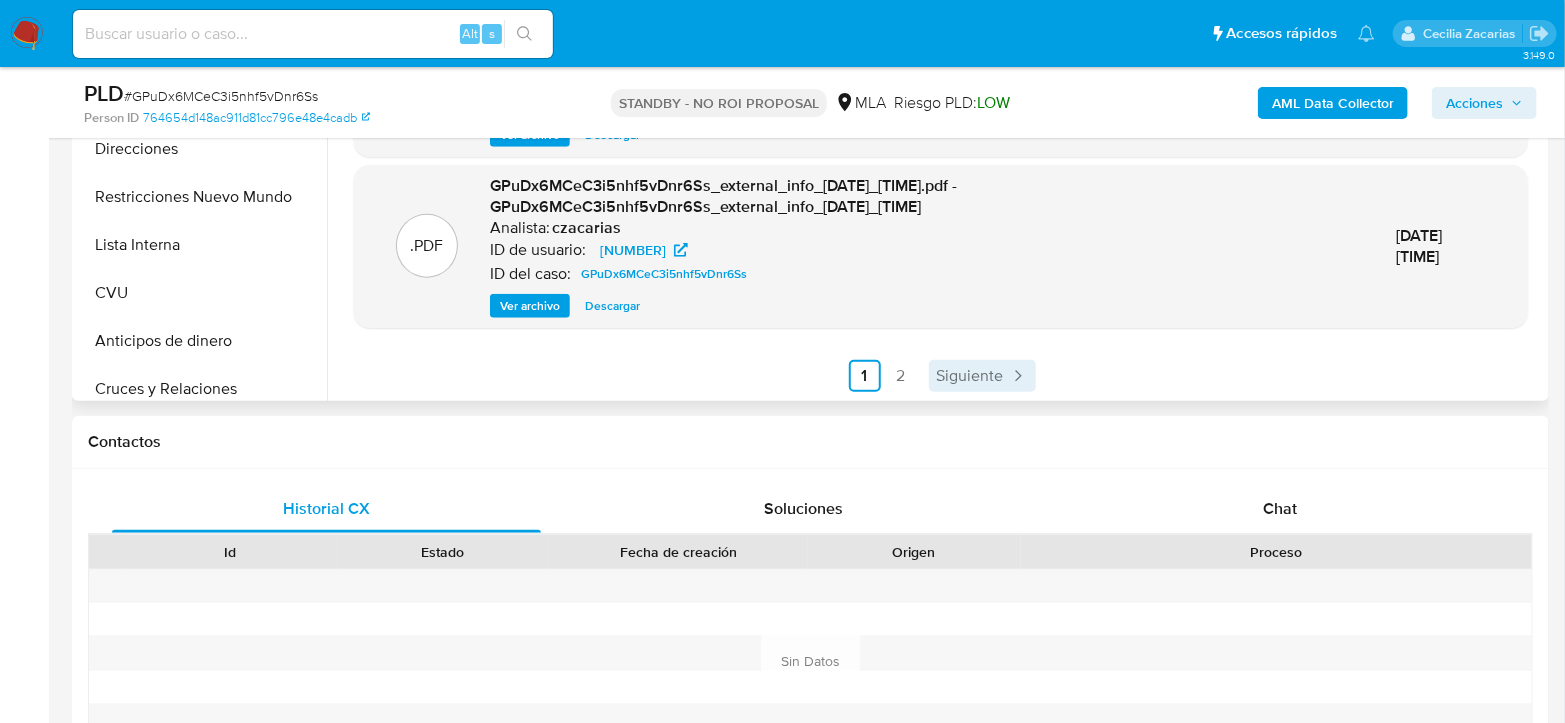 click on "Siguiente" at bounding box center (970, 376) 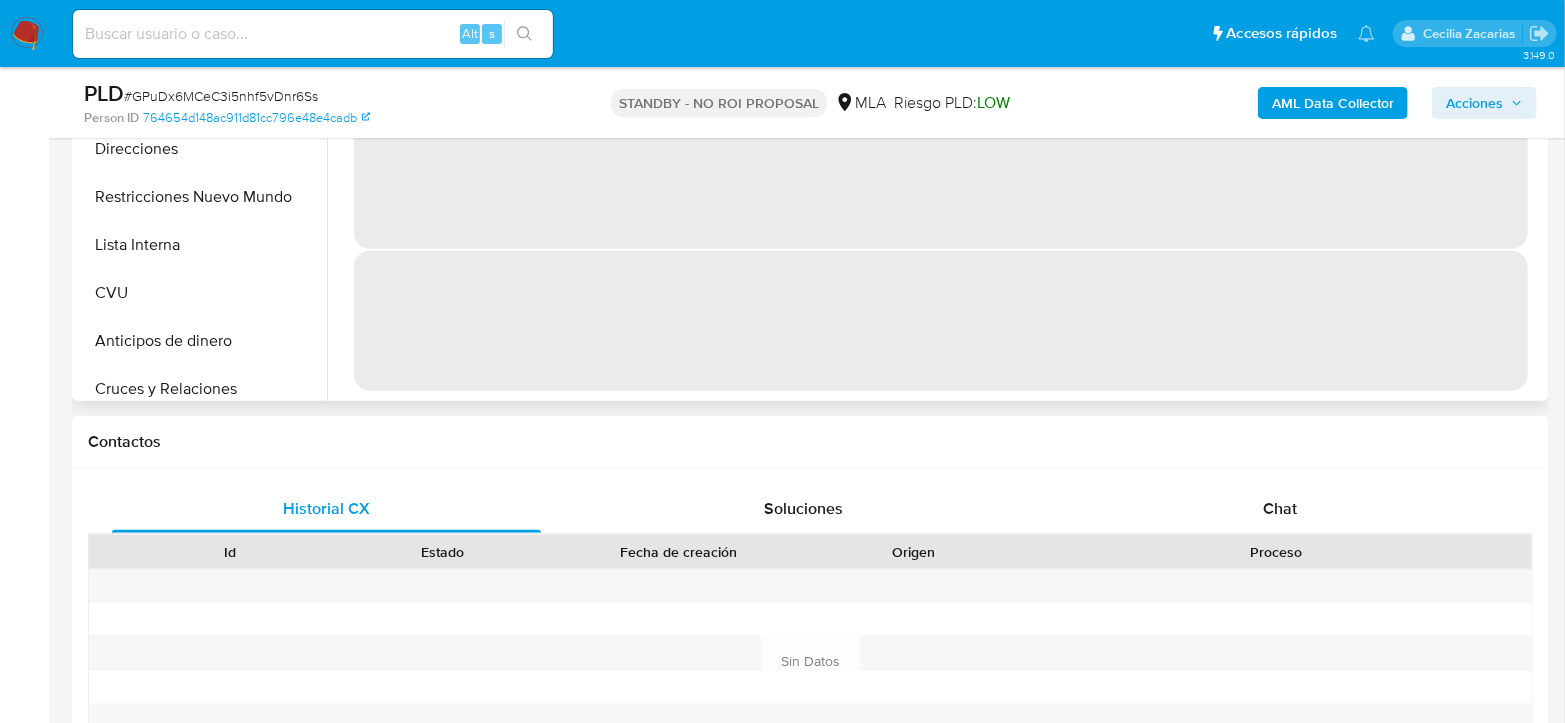 scroll, scrollTop: 0, scrollLeft: 0, axis: both 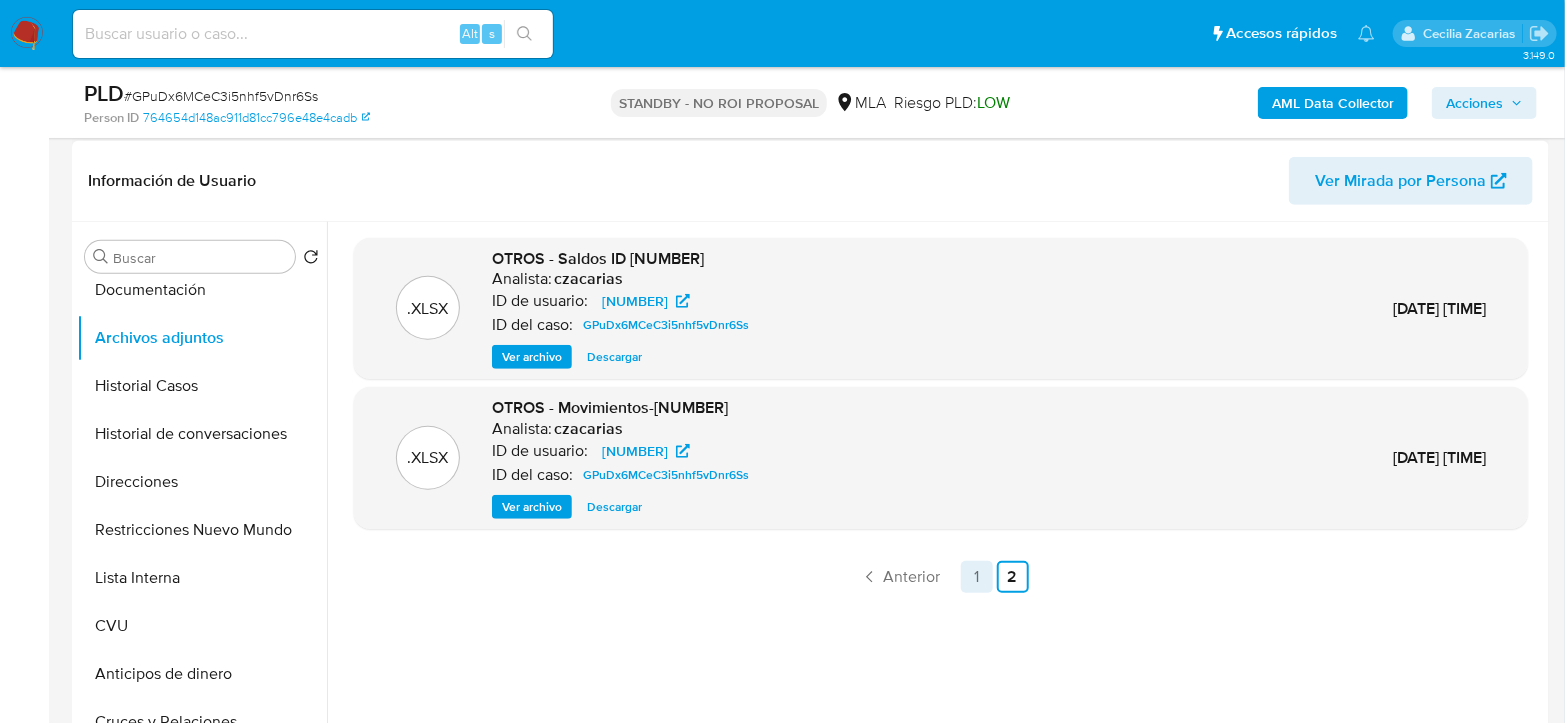 click on "1" at bounding box center [977, 577] 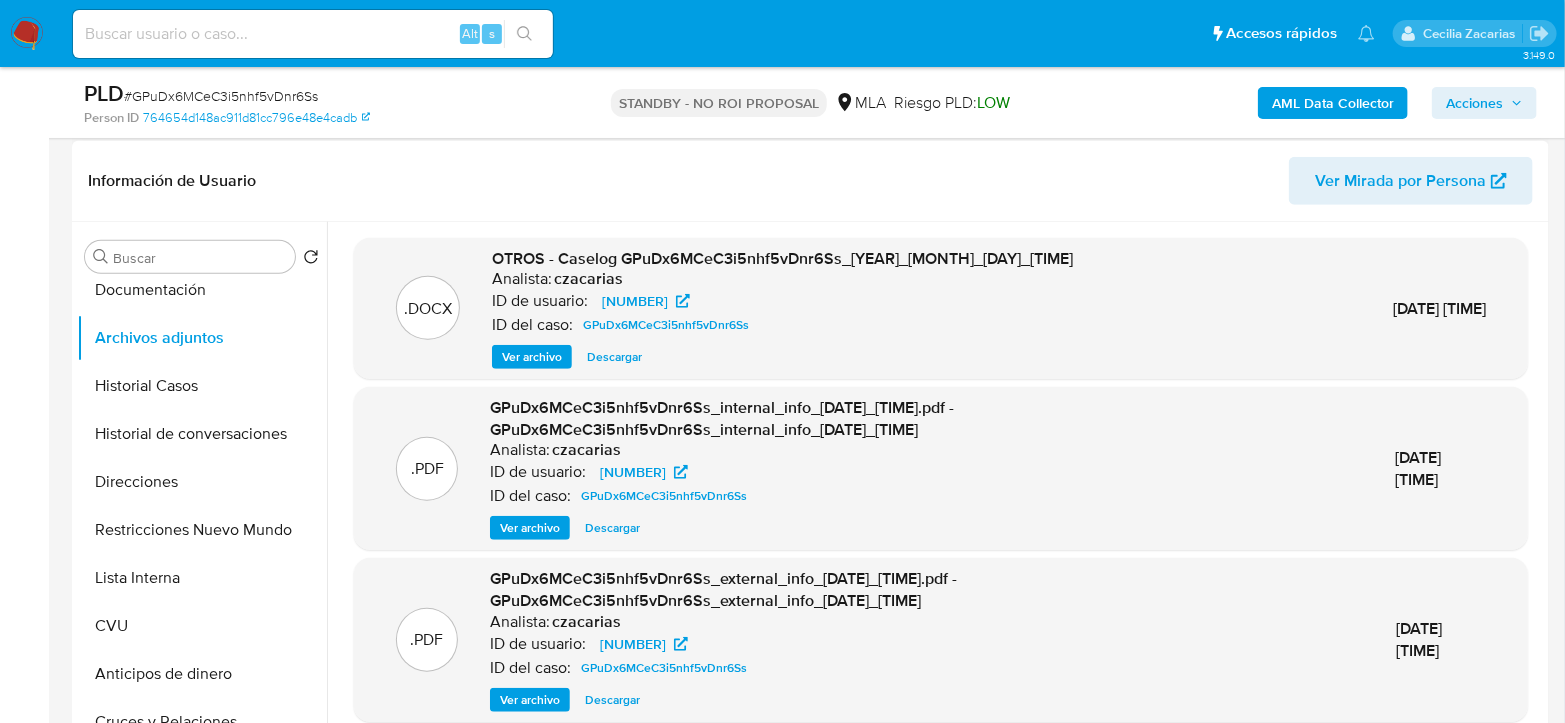 click on "Ver archivo" at bounding box center [532, 357] 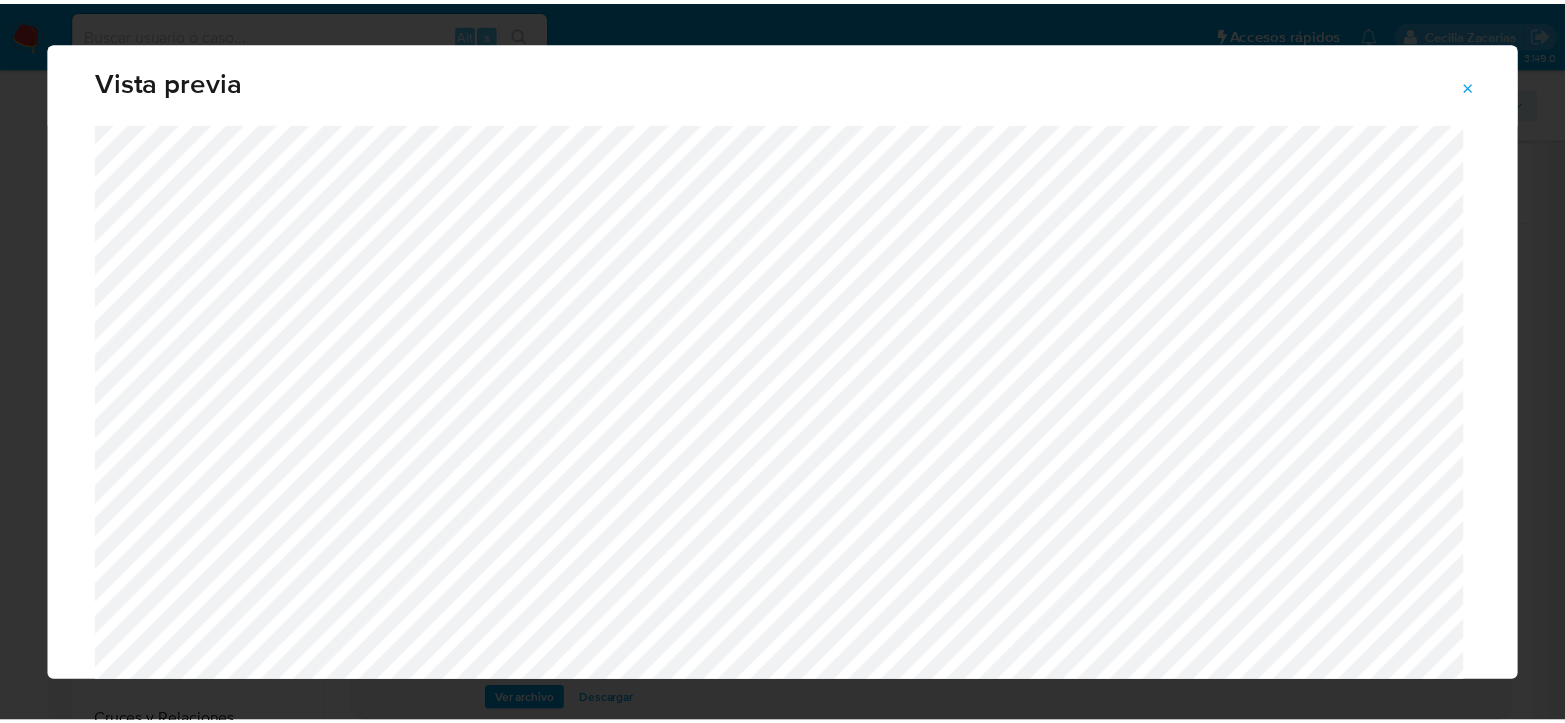 scroll, scrollTop: 0, scrollLeft: 0, axis: both 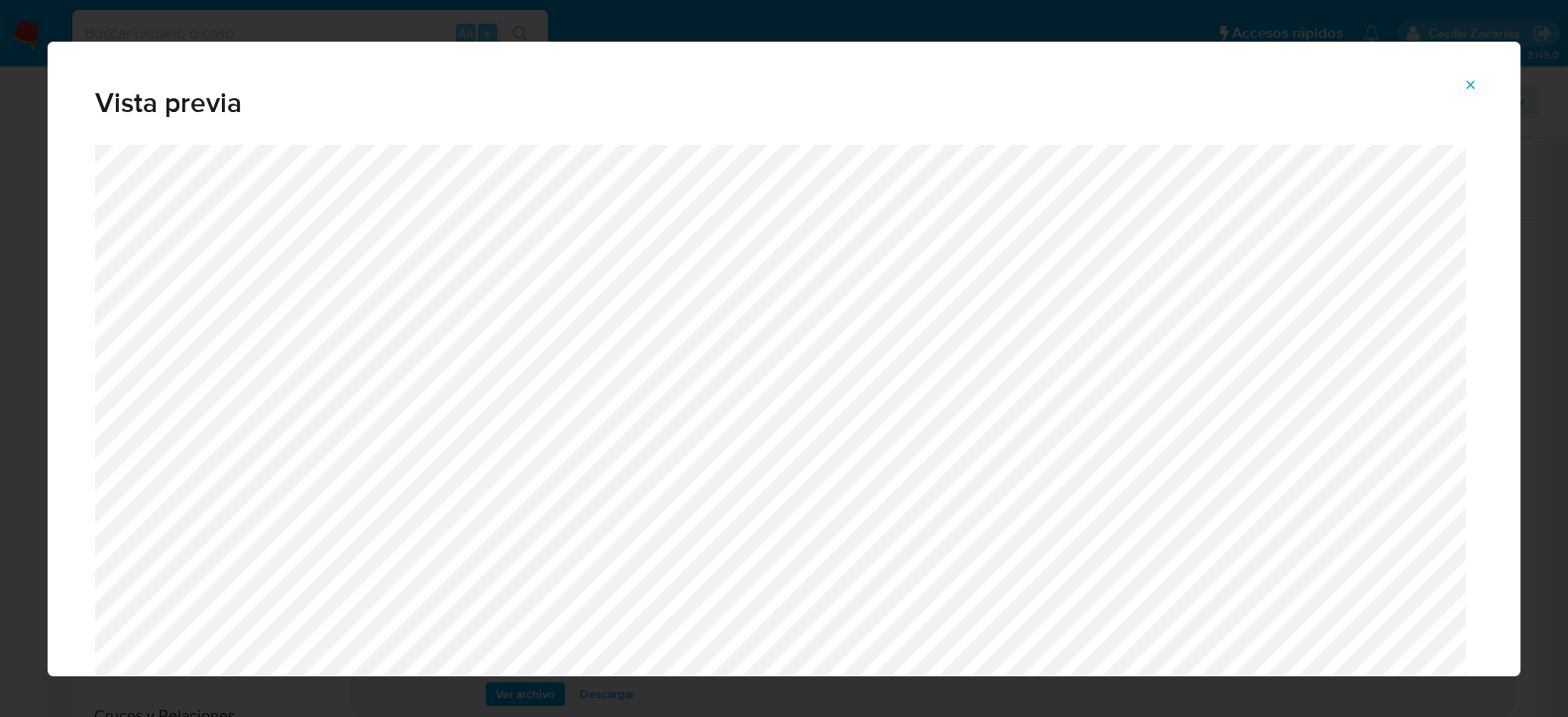 click at bounding box center (1471, 85) 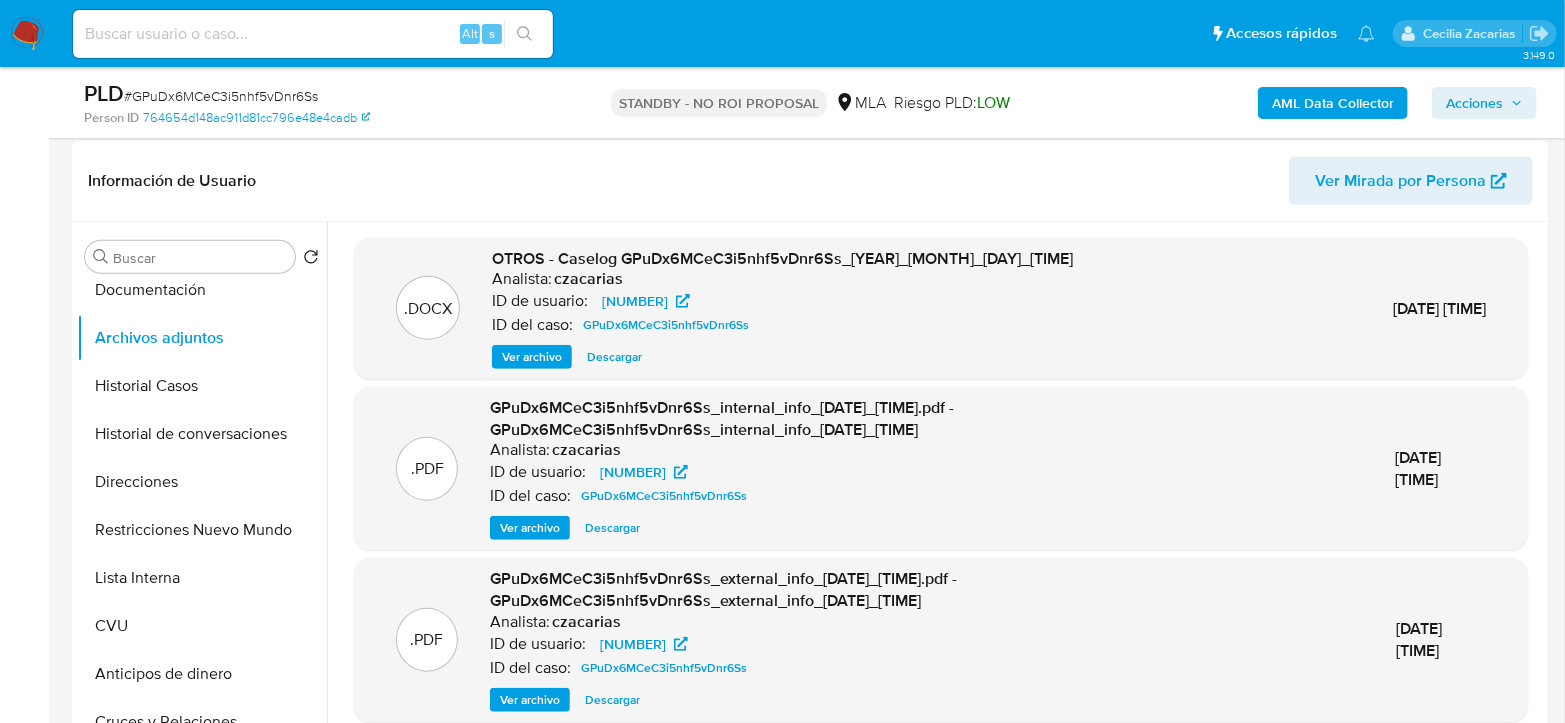 click at bounding box center (27, 34) 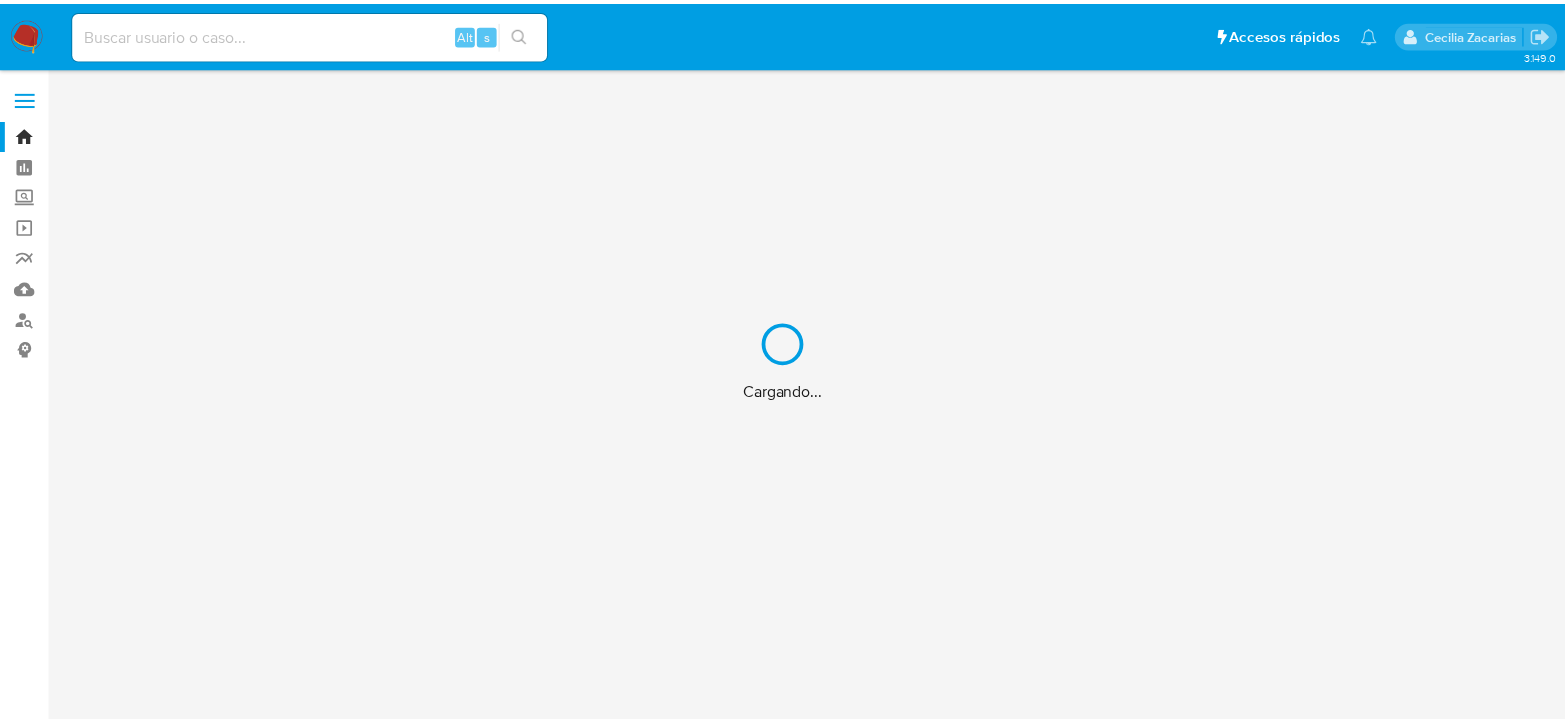 scroll, scrollTop: 0, scrollLeft: 0, axis: both 